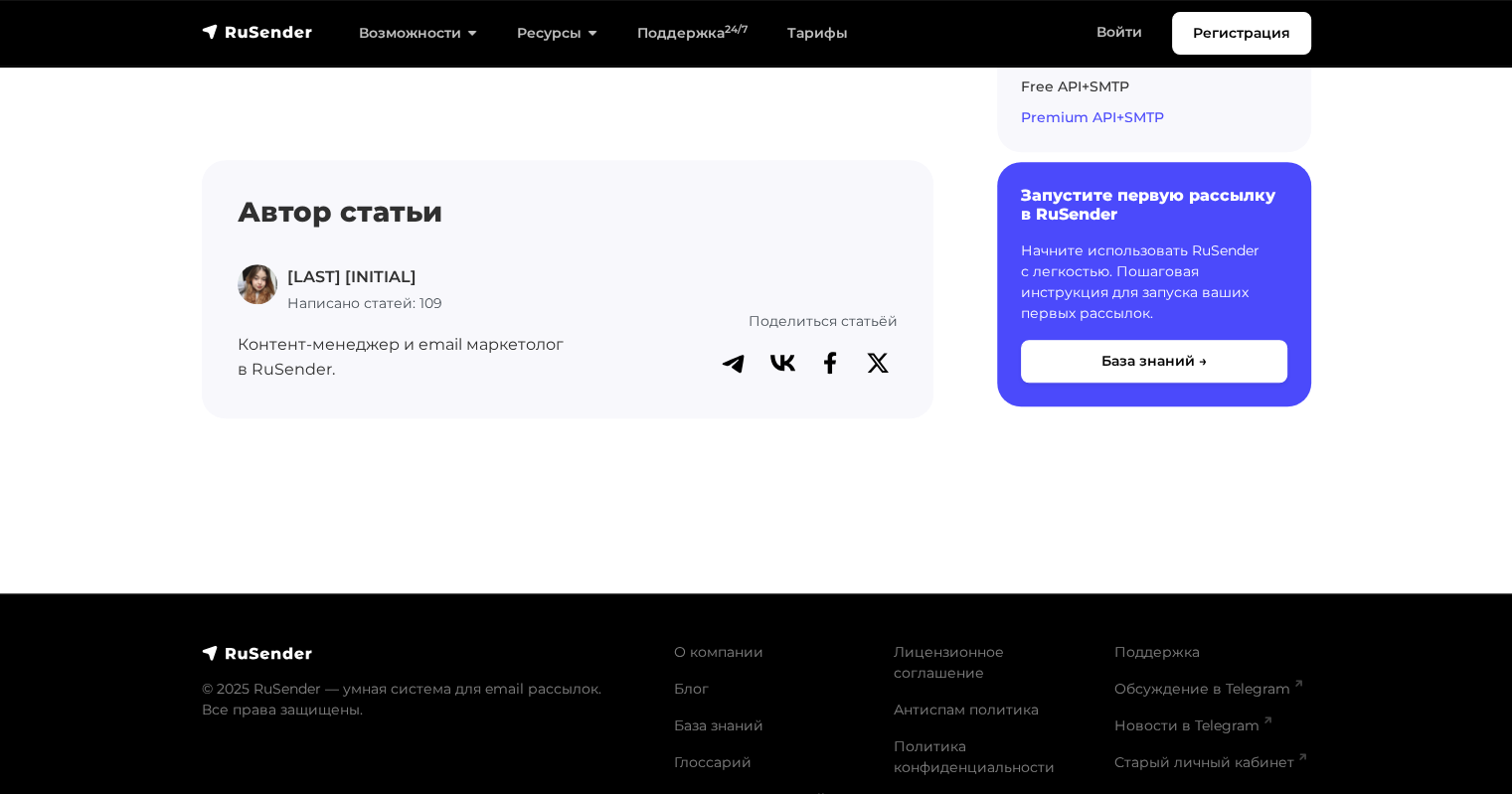 scroll, scrollTop: 1557, scrollLeft: 0, axis: vertical 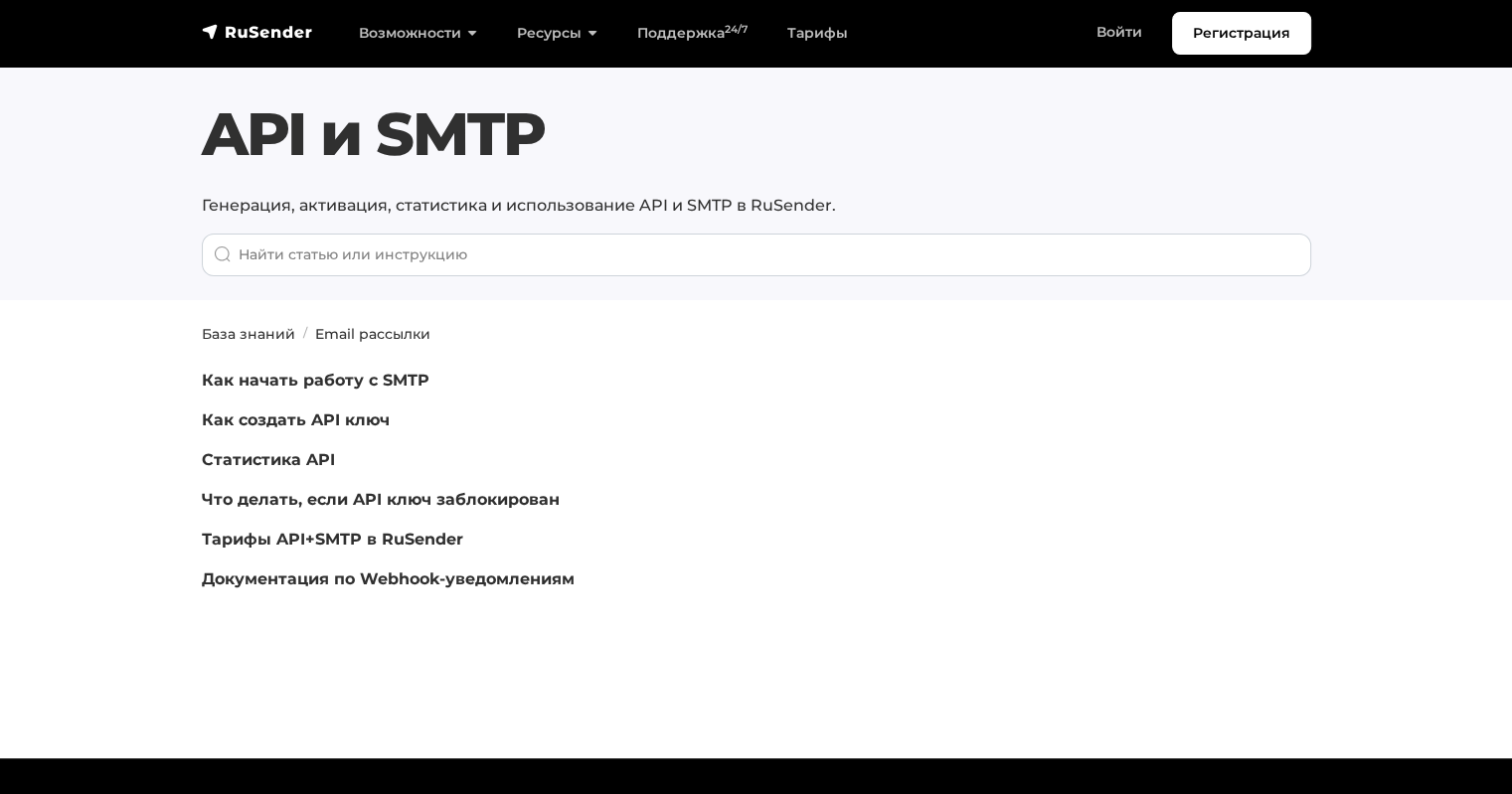 click on "Тарифы API+SMTP в RuSender" at bounding box center [568, 540] 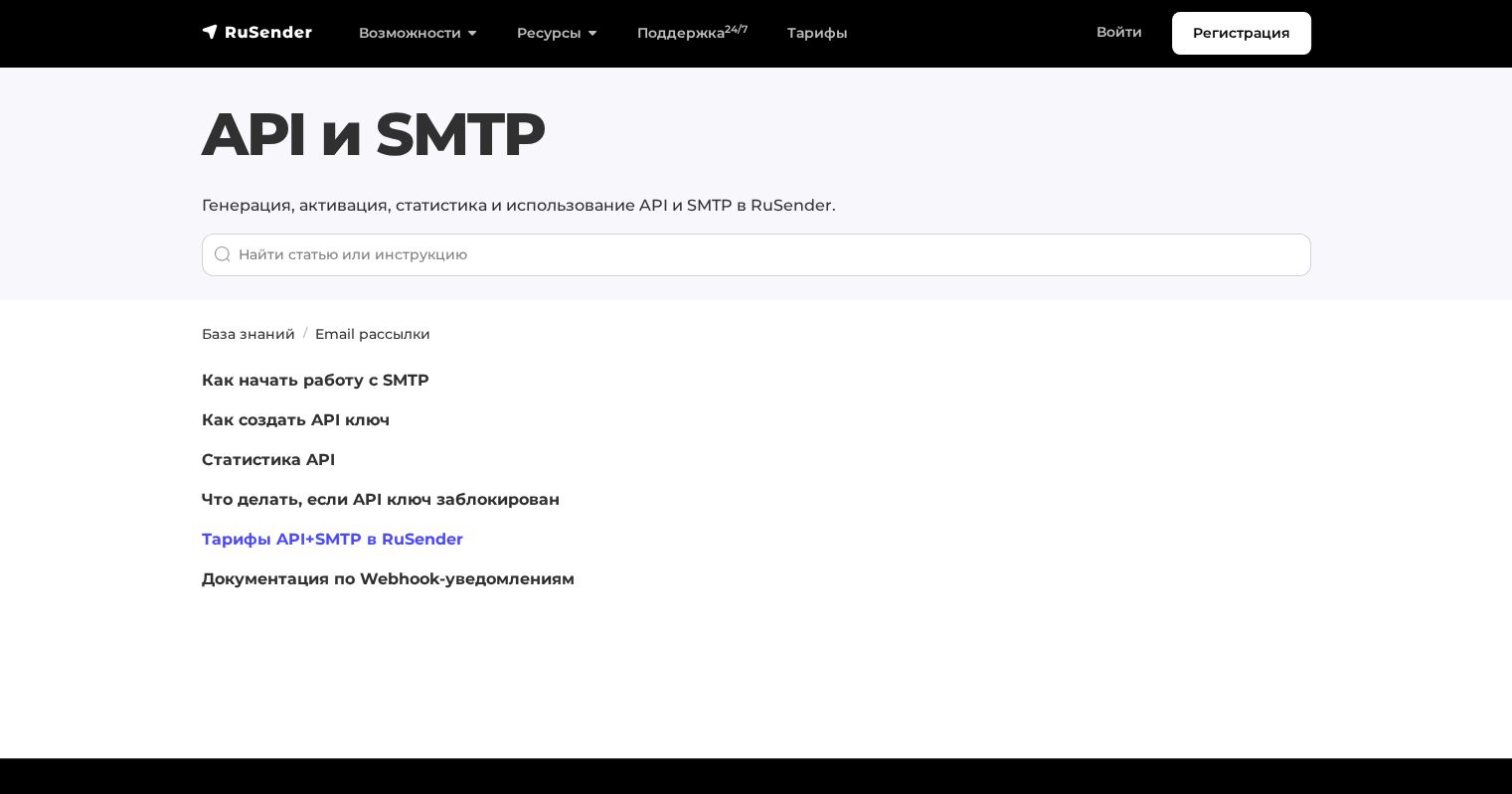 click on "Тарифы API+SMTP в RuSender" at bounding box center [332, 539] 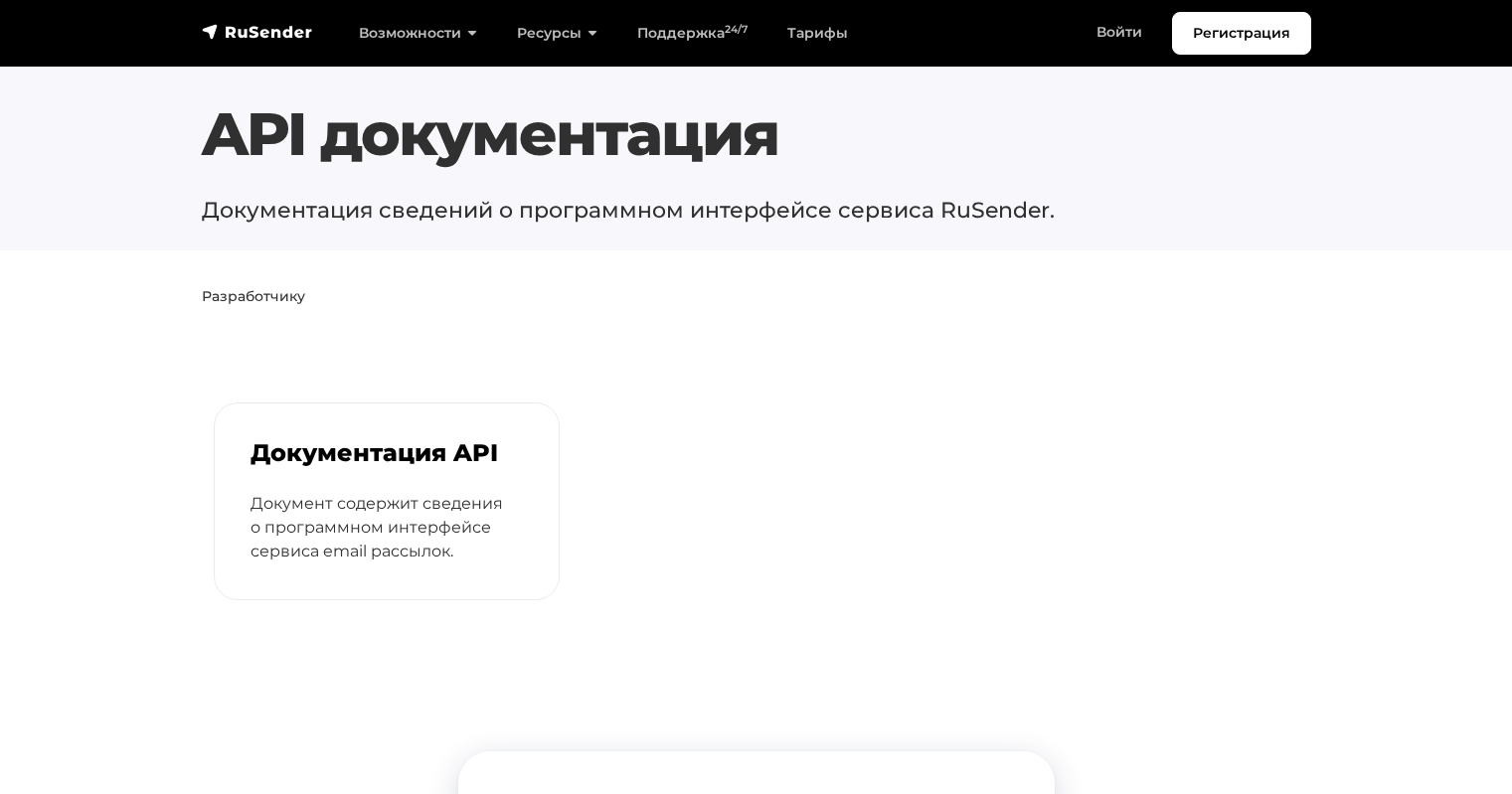 scroll, scrollTop: 0, scrollLeft: 0, axis: both 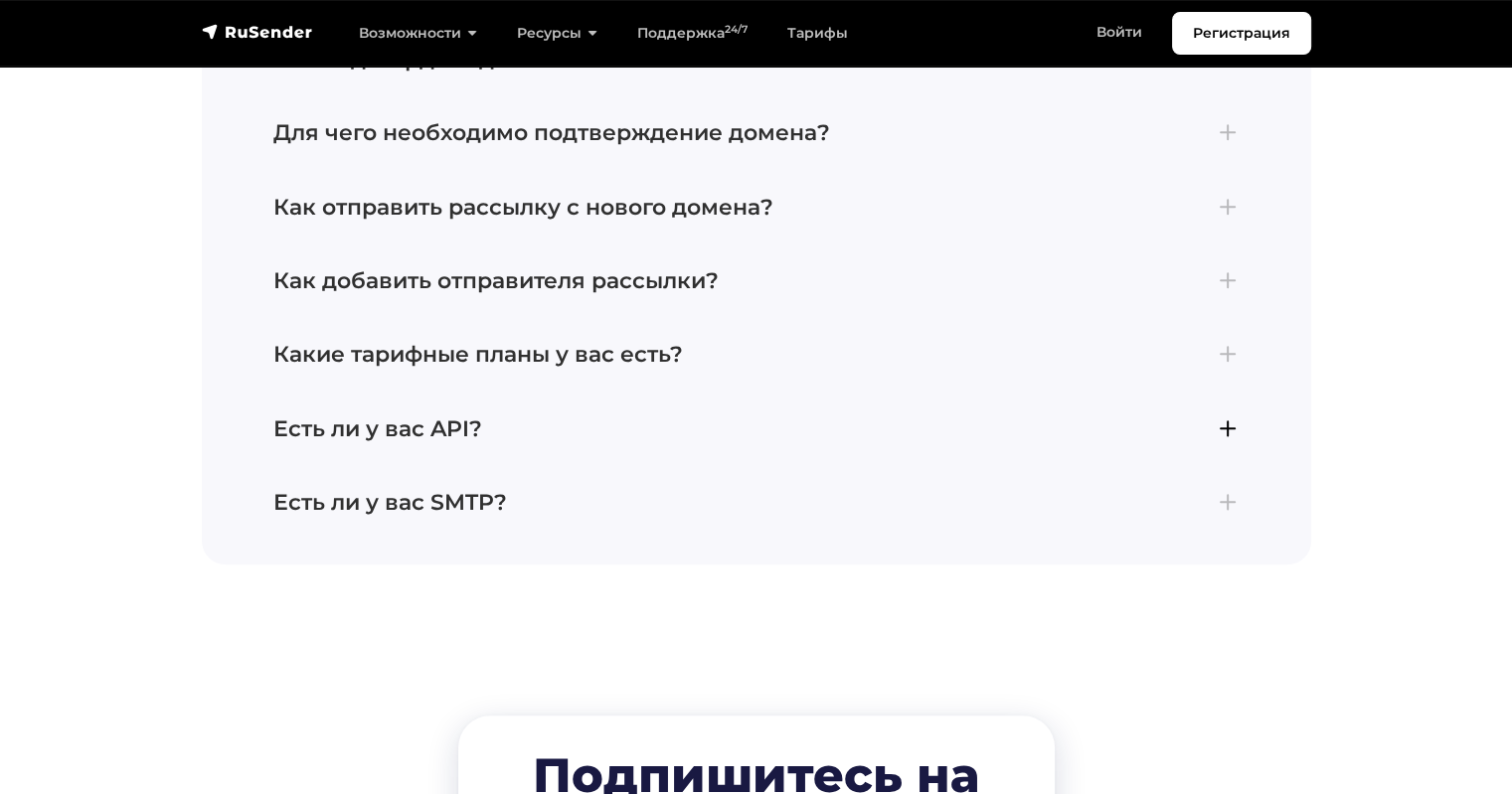 click on "Есть ли у вас API?
В сервисе RuSender создание API ключа доступно по ссылке:  https://beta.rusender.ru/api/ . В бесплатном тарифе доступно 100 отправок. Подробную информацию о создании и использовании API можно прочитать  здесь ." at bounding box center (756, 429) 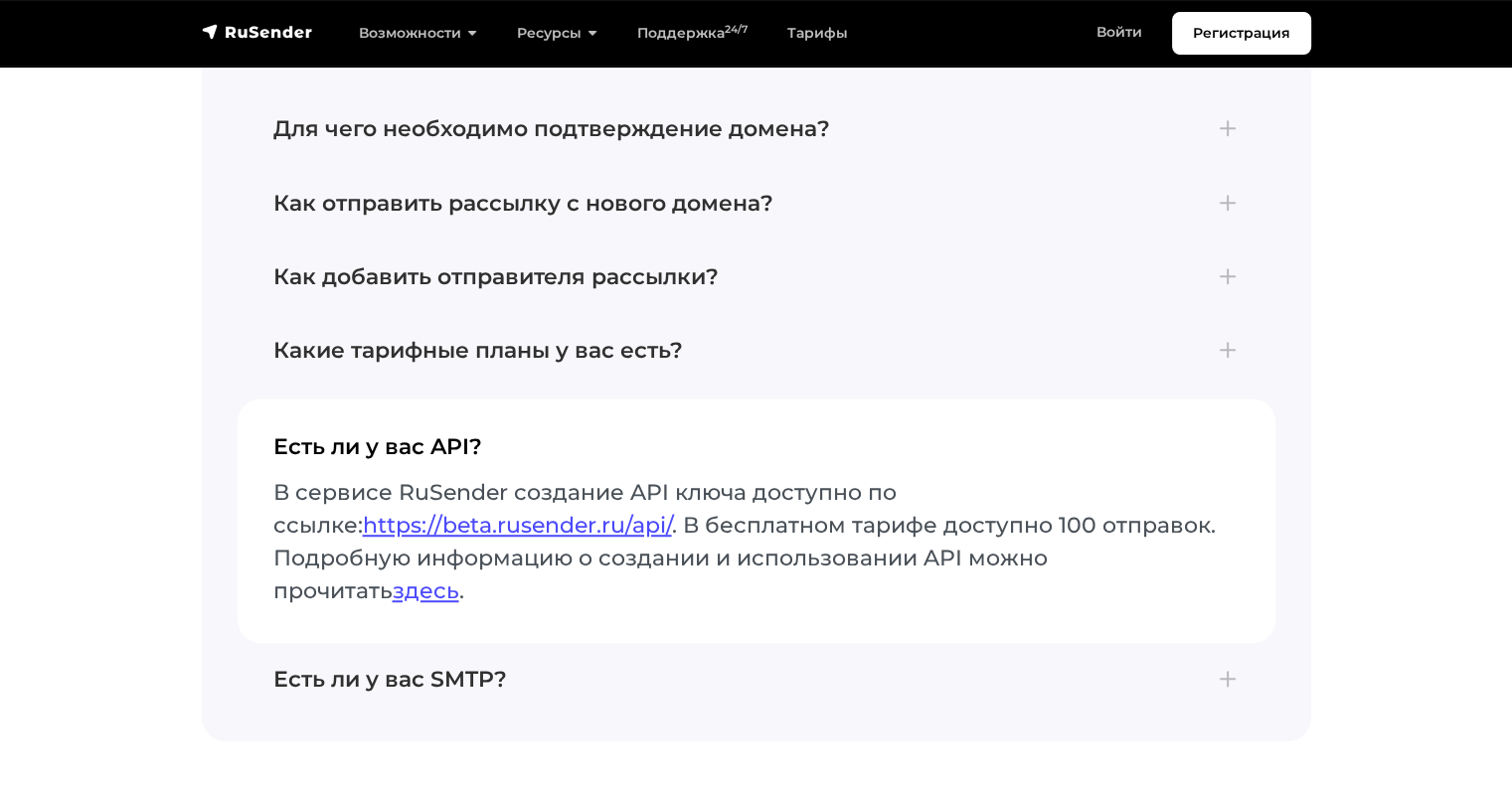 scroll, scrollTop: 8742, scrollLeft: 0, axis: vertical 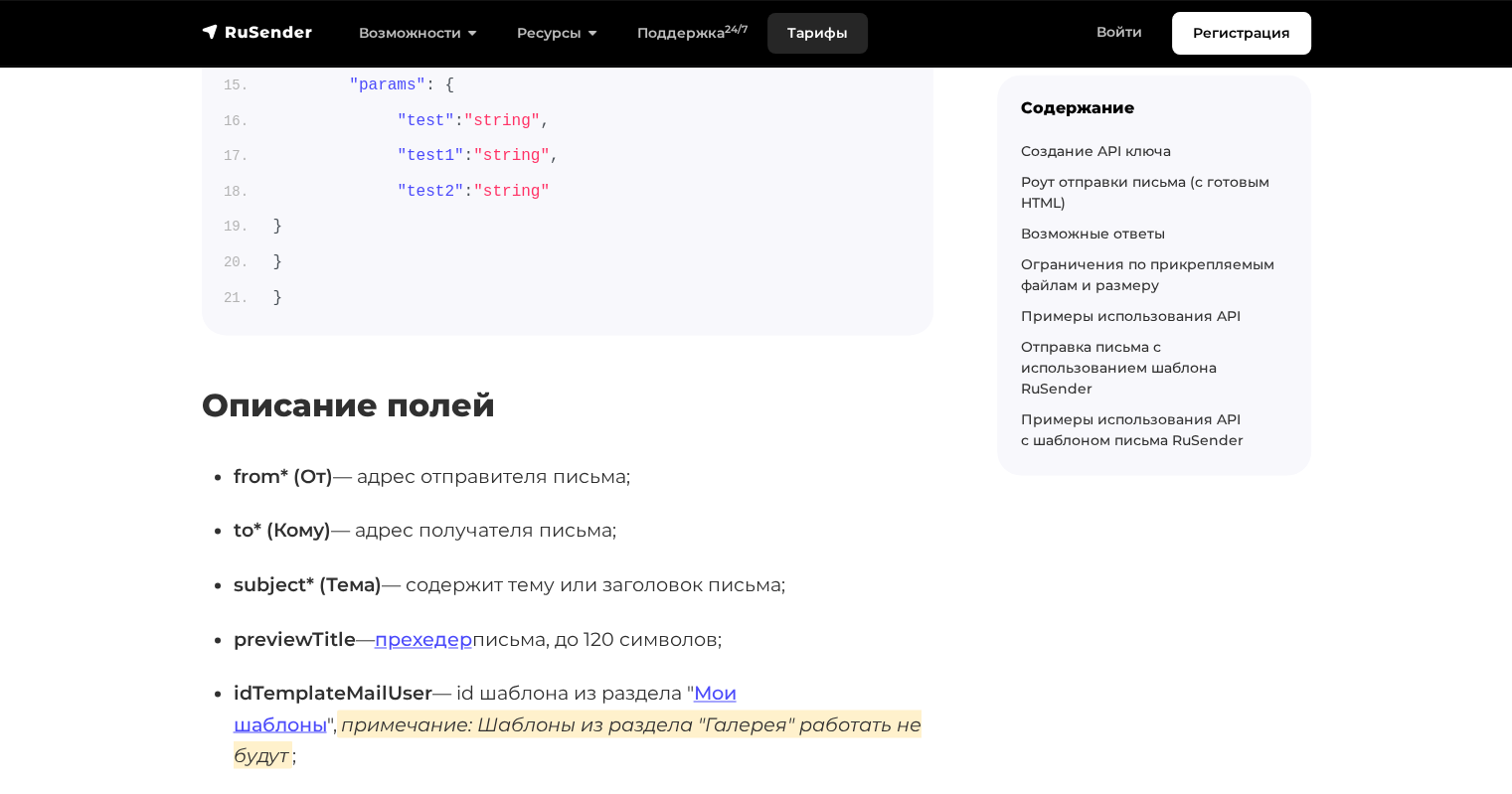 click on "Тарифы" at bounding box center [817, 33] 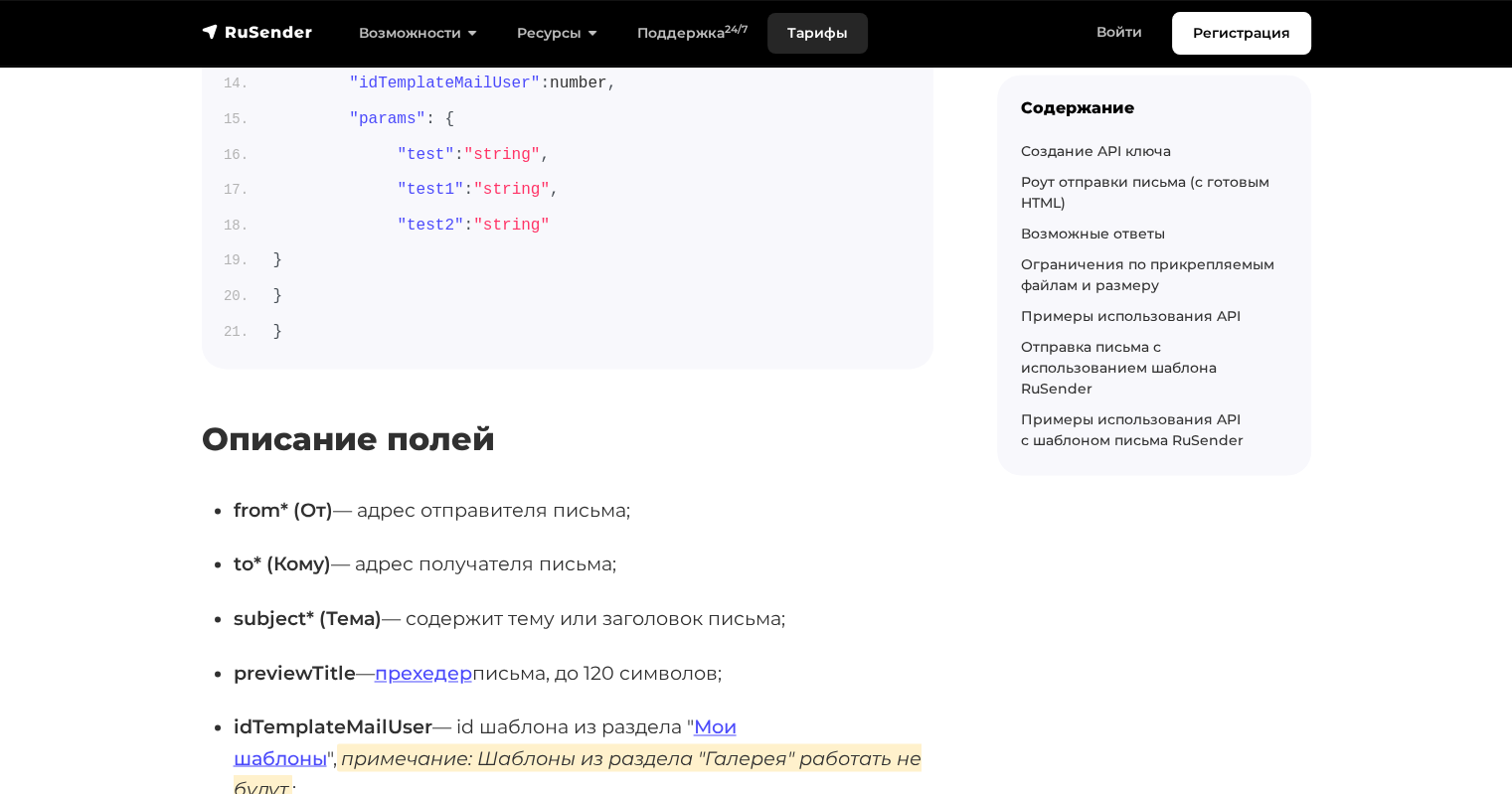 scroll, scrollTop: 10510, scrollLeft: 0, axis: vertical 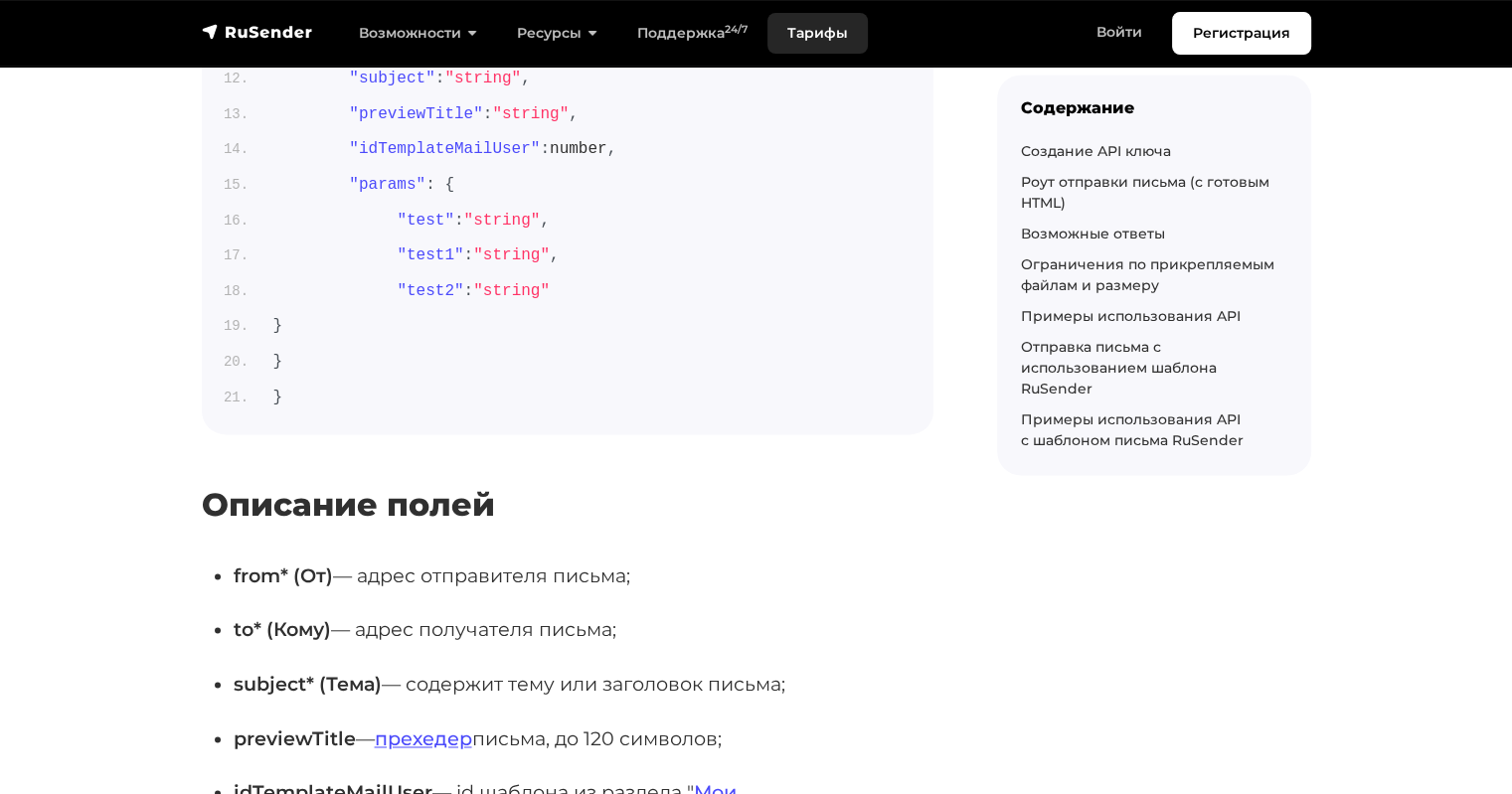 click on "Тарифы" at bounding box center (817, 33) 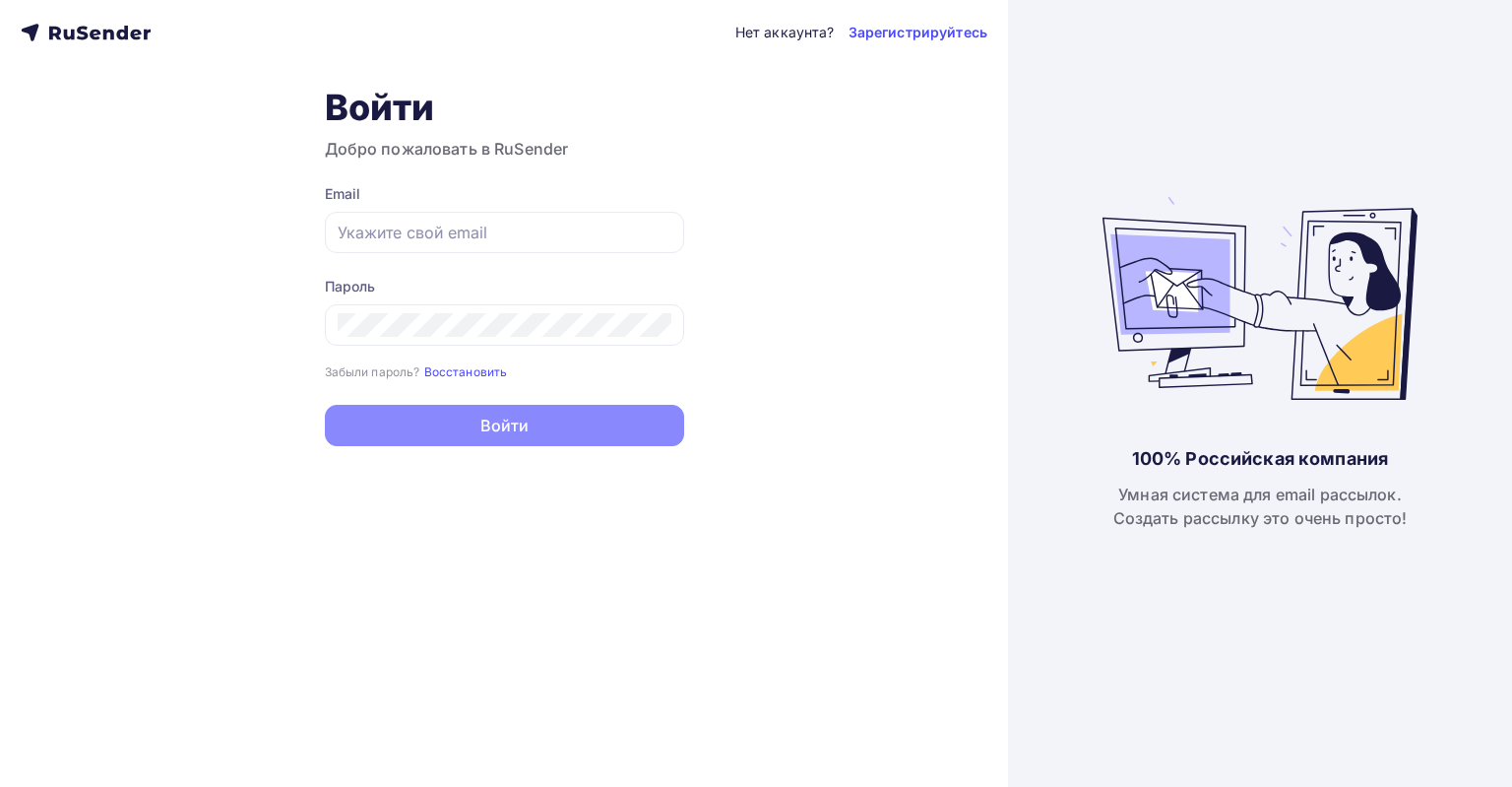 scroll, scrollTop: 0, scrollLeft: 0, axis: both 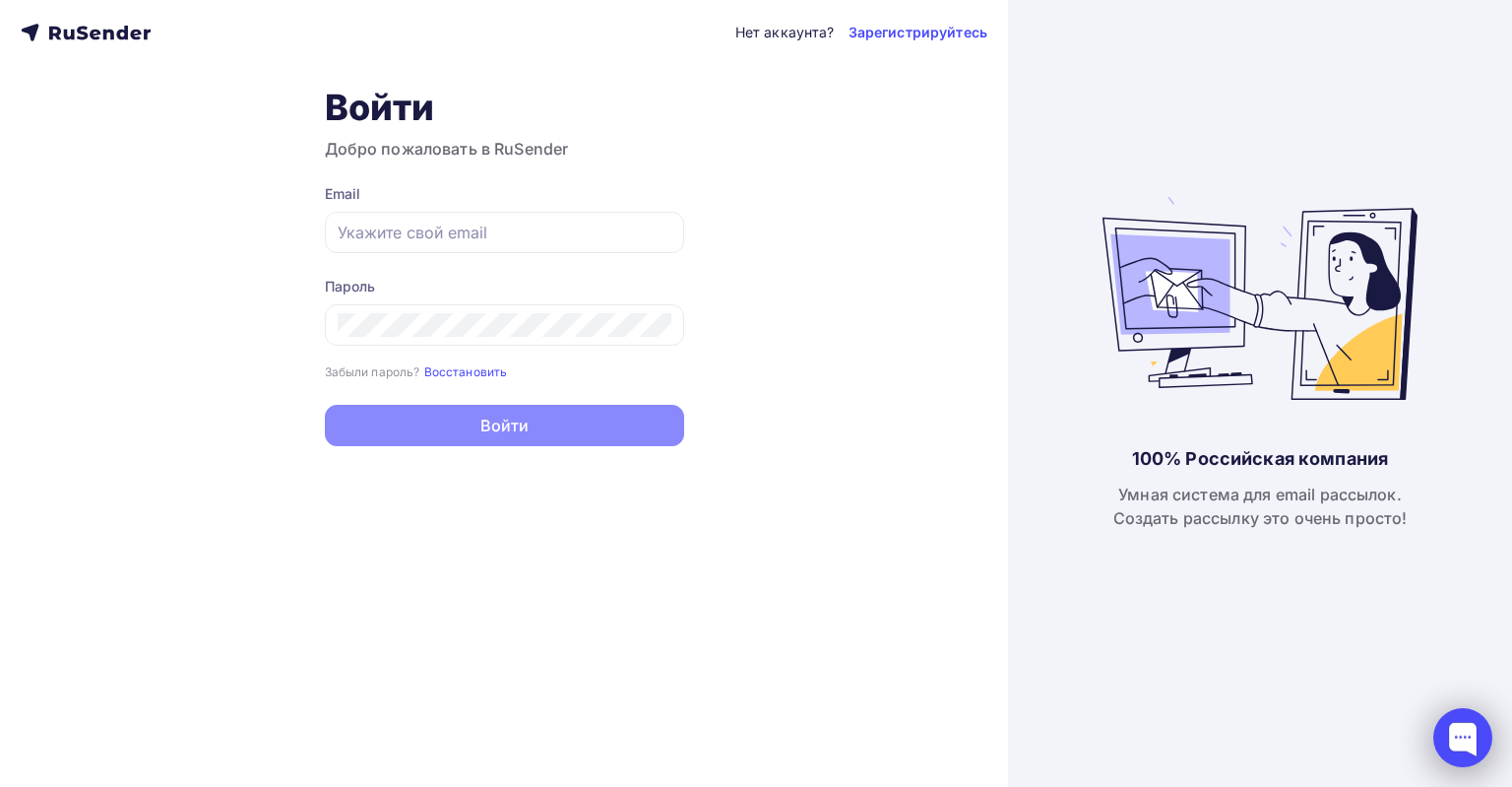 click at bounding box center [1463, 738] 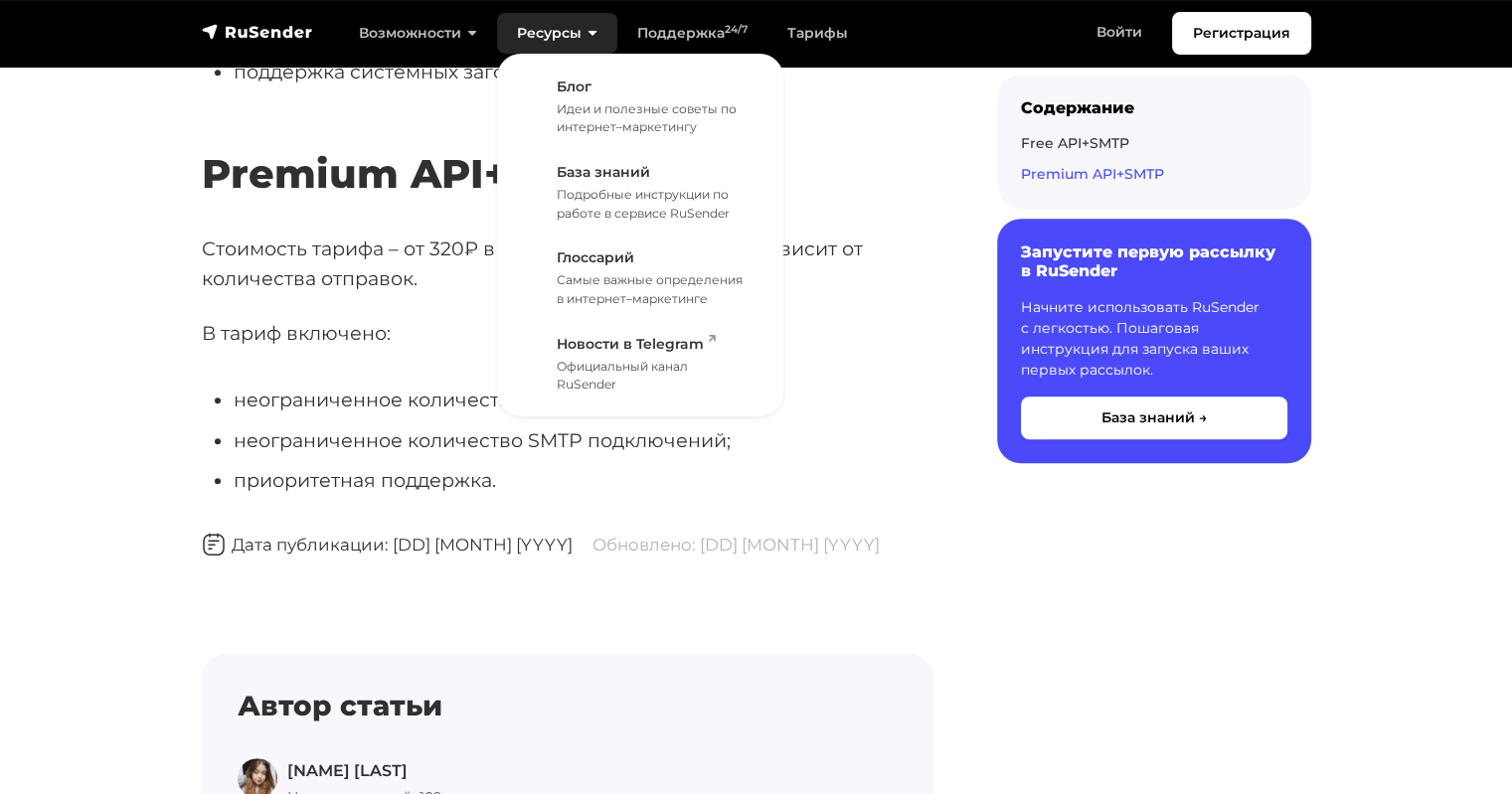scroll, scrollTop: 1093, scrollLeft: 0, axis: vertical 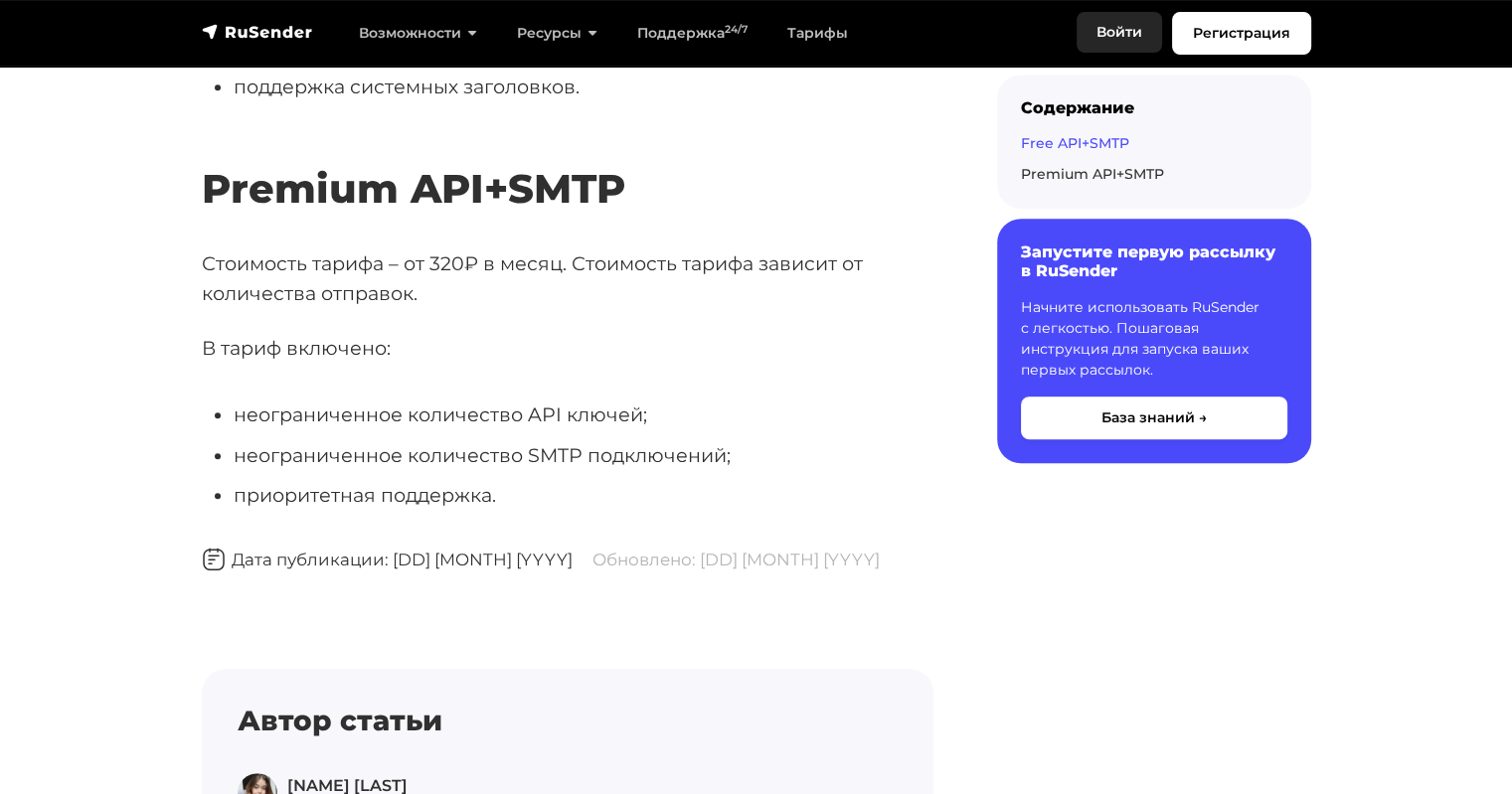 click on "Войти" at bounding box center (1119, 32) 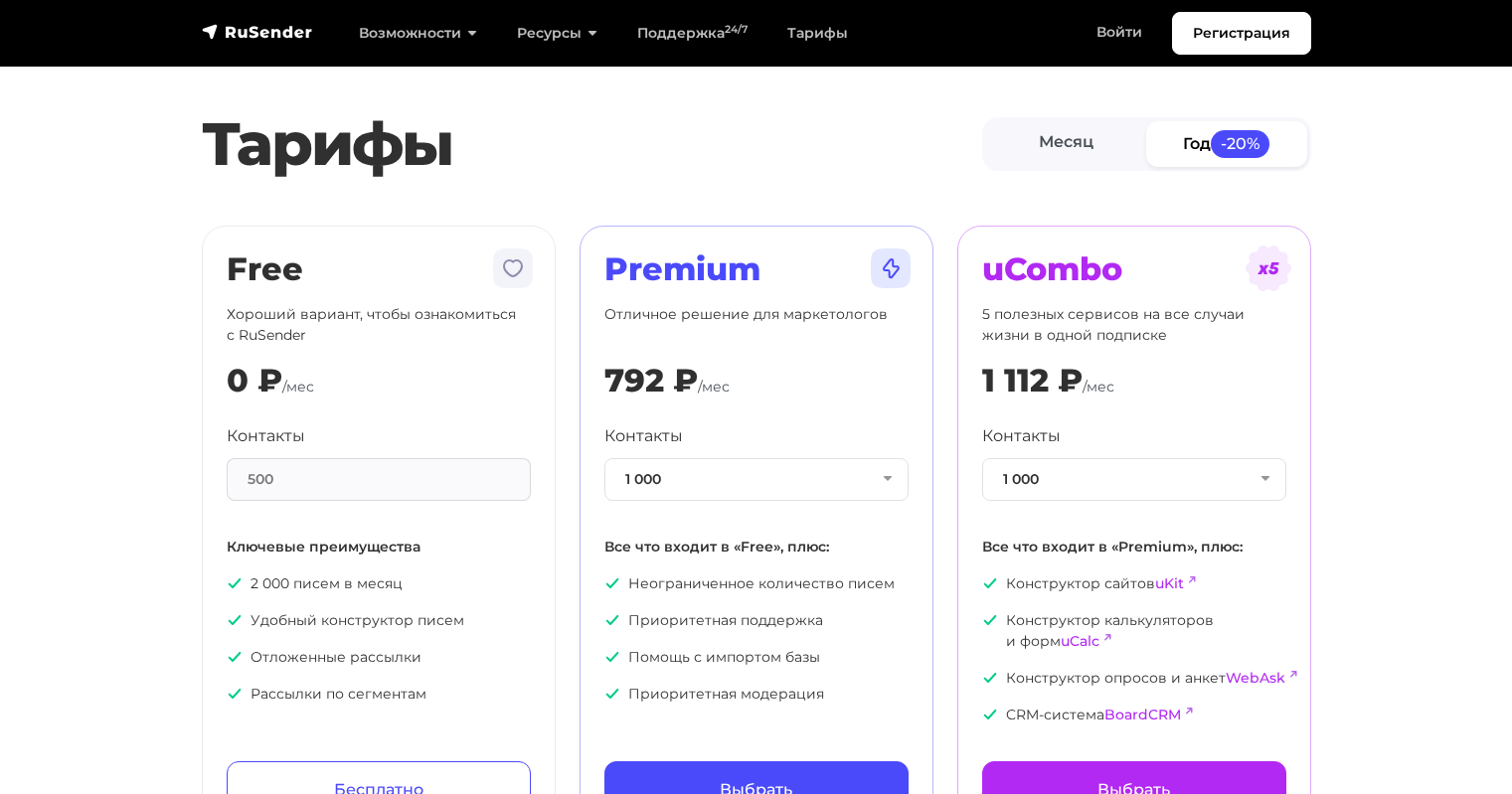 scroll, scrollTop: 0, scrollLeft: 0, axis: both 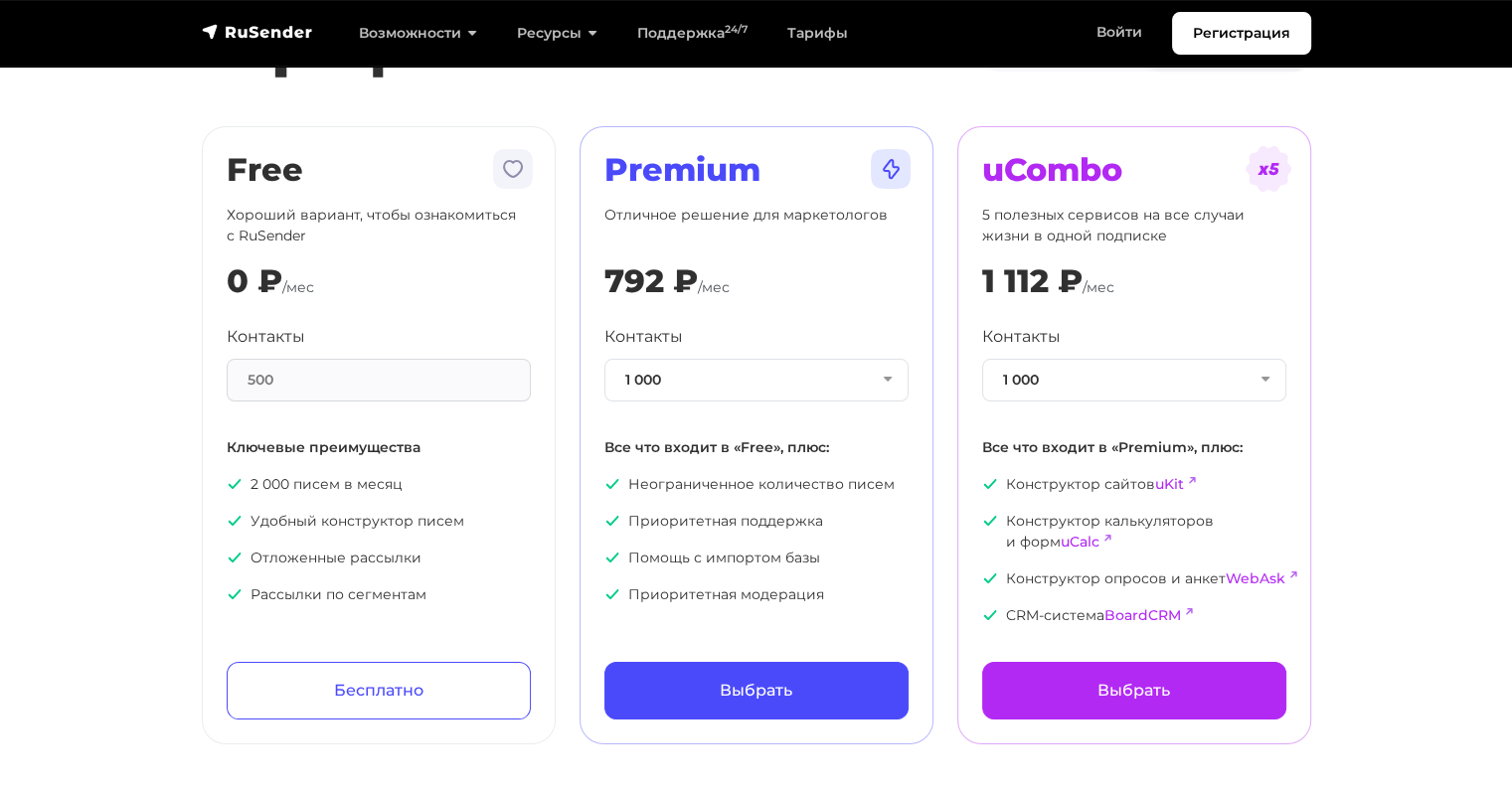 click on "Контакты
1 000
1 000
2 000
3 000
4 000
5 000
7 500
10 000
13 000
15 000
20 000
25 000
30 000
35 000
40 000
45 000
50 000
55 000
60 000
65 000
70 000
75 000
80 000
85 000
90 000
95 000
100 000
150 000
200 000
250 000
300 000
350 000" at bounding box center [756, 363] 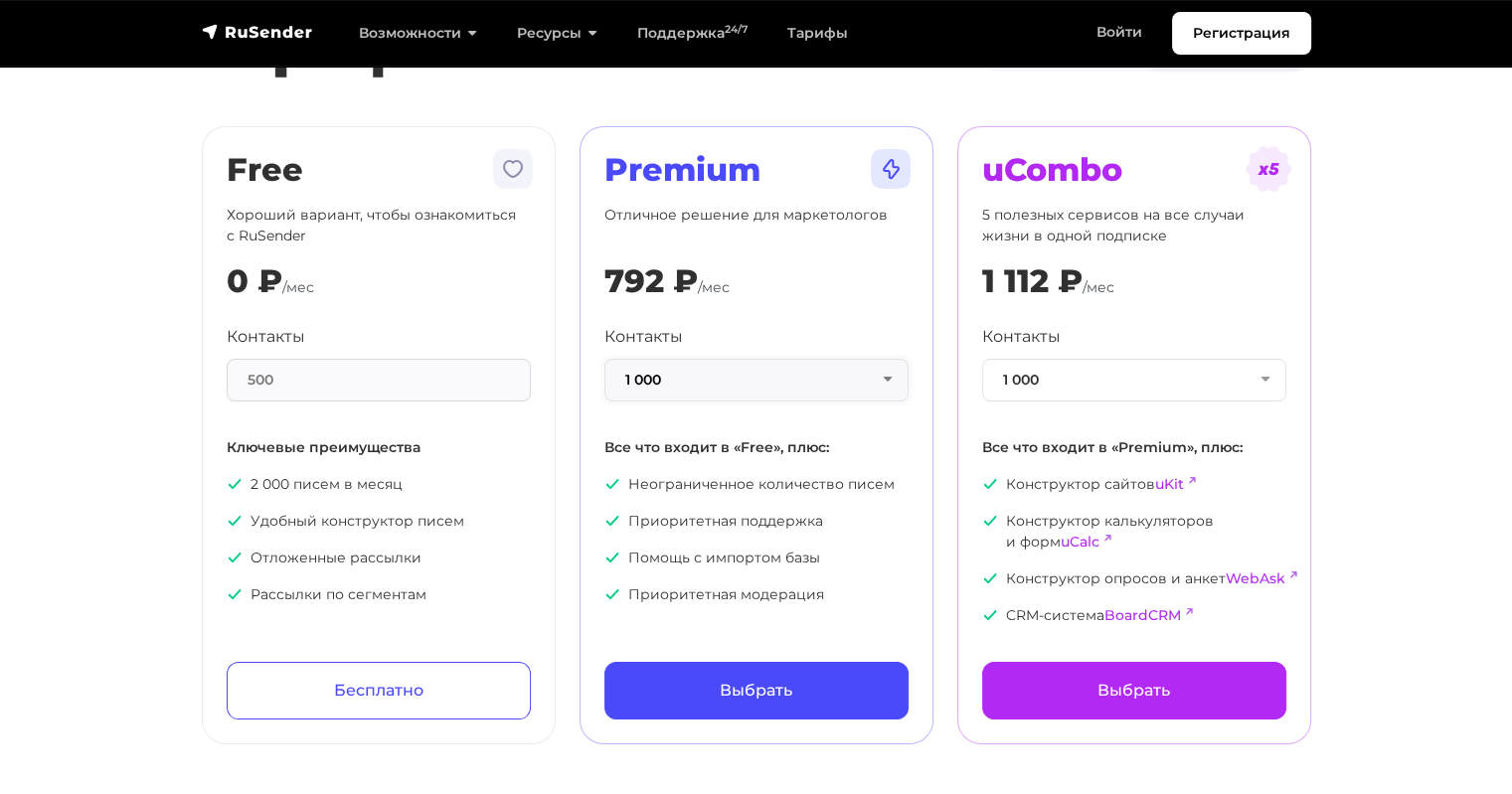 click on "1 000" at bounding box center (756, 380) 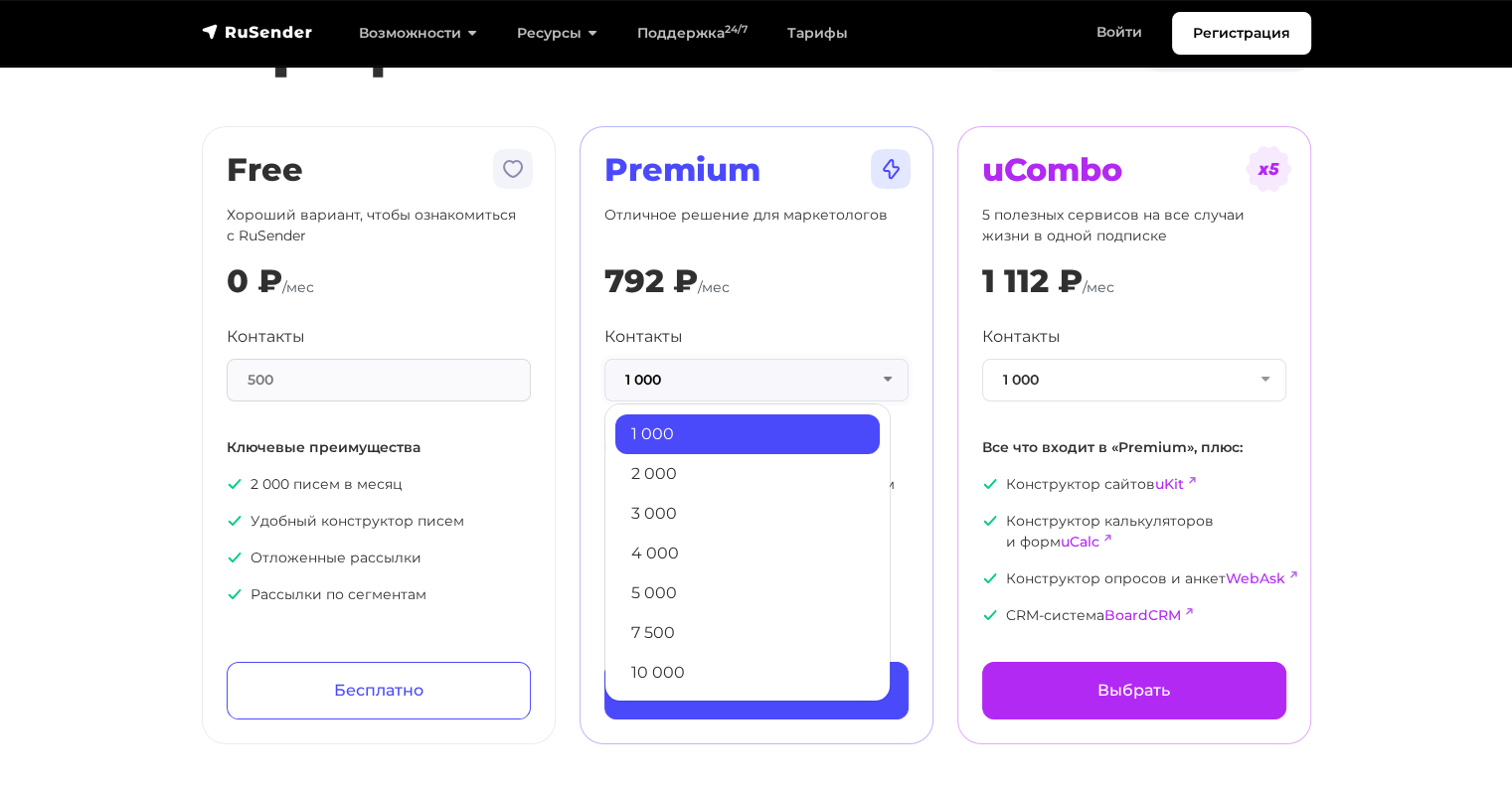 scroll, scrollTop: 0, scrollLeft: 0, axis: both 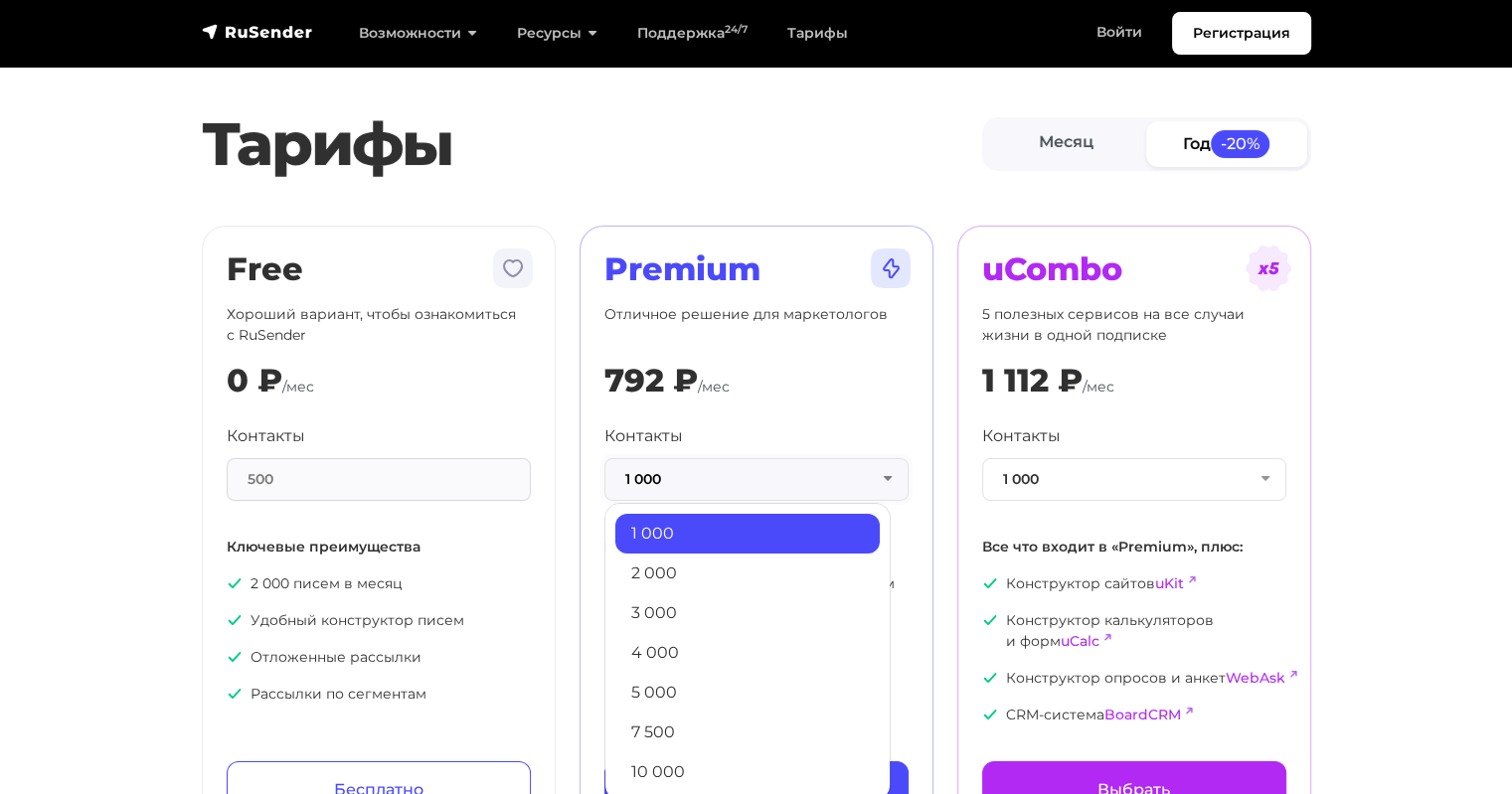 click on "1 000" at bounding box center (756, 479) 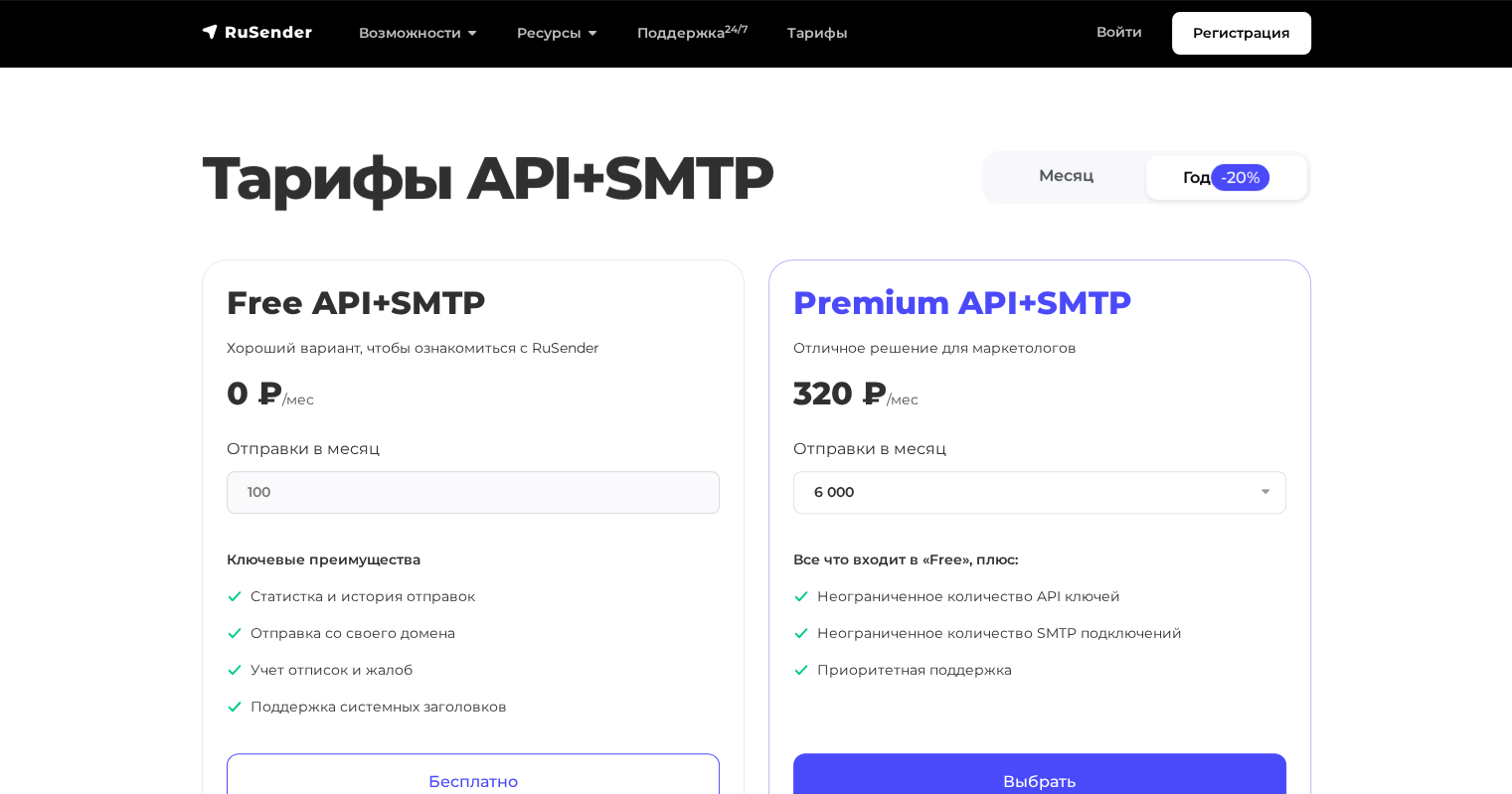 scroll, scrollTop: 795, scrollLeft: 0, axis: vertical 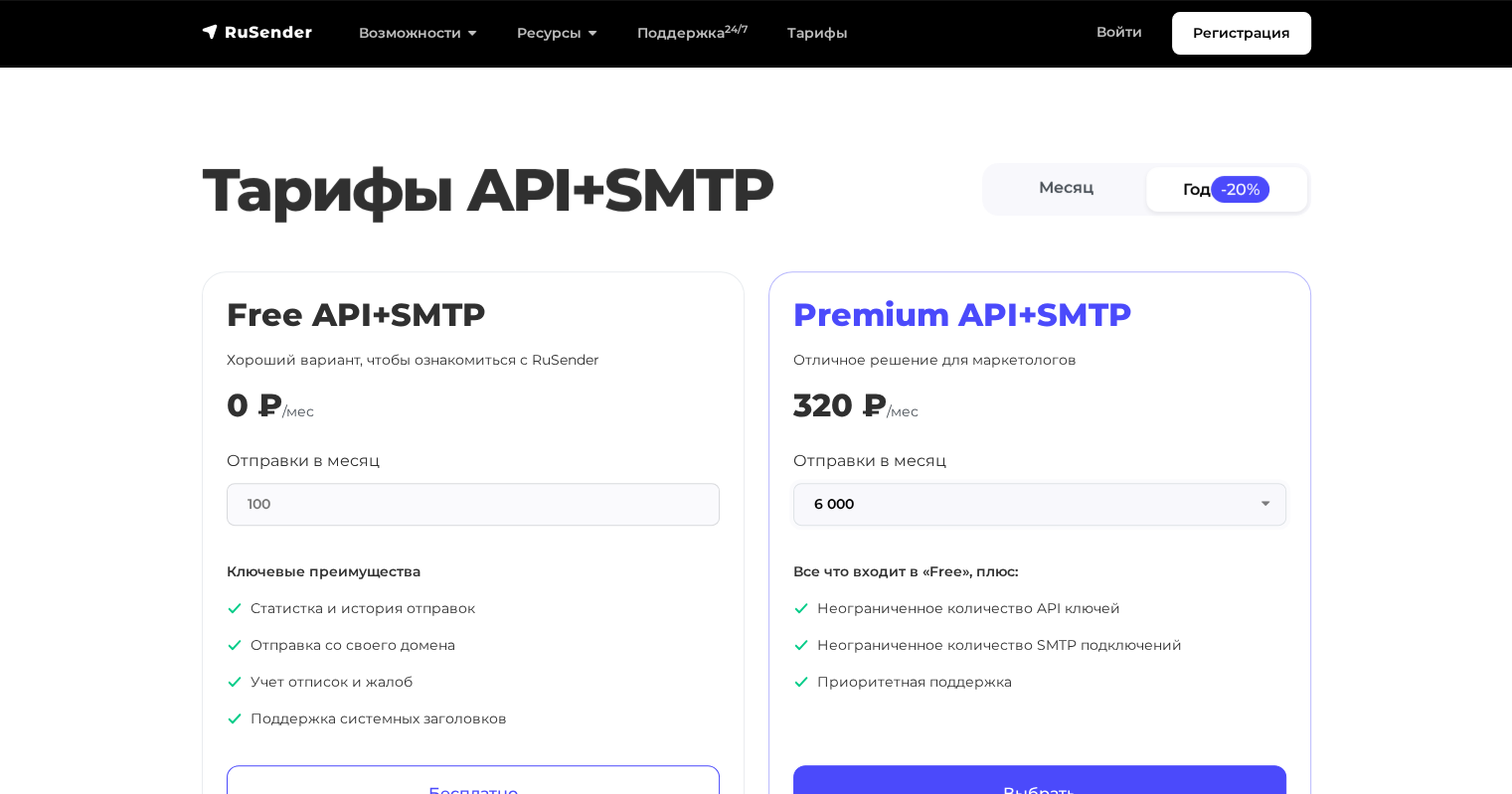 click on "6 000" at bounding box center (1040, 504) 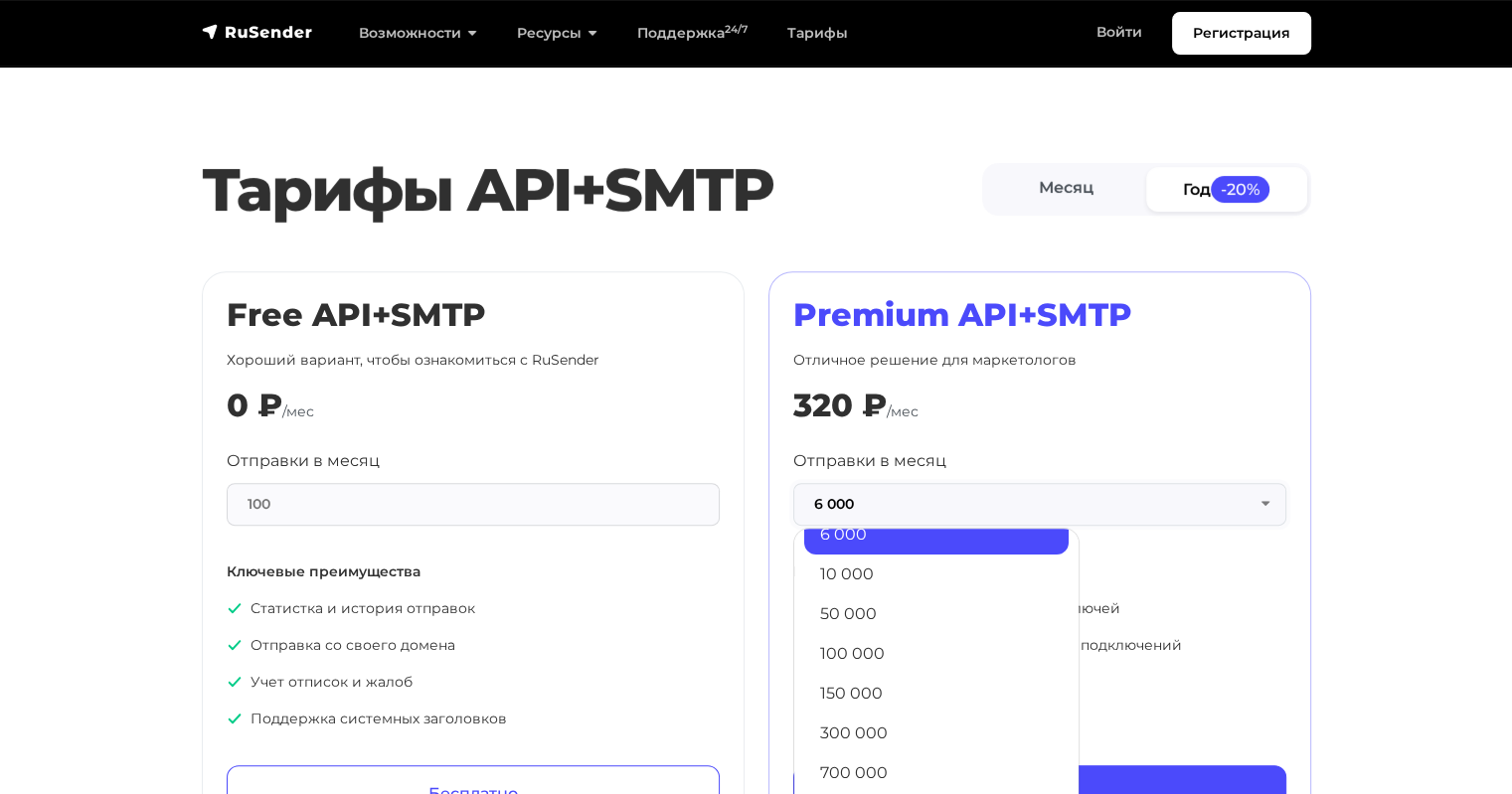 scroll, scrollTop: 0, scrollLeft: 0, axis: both 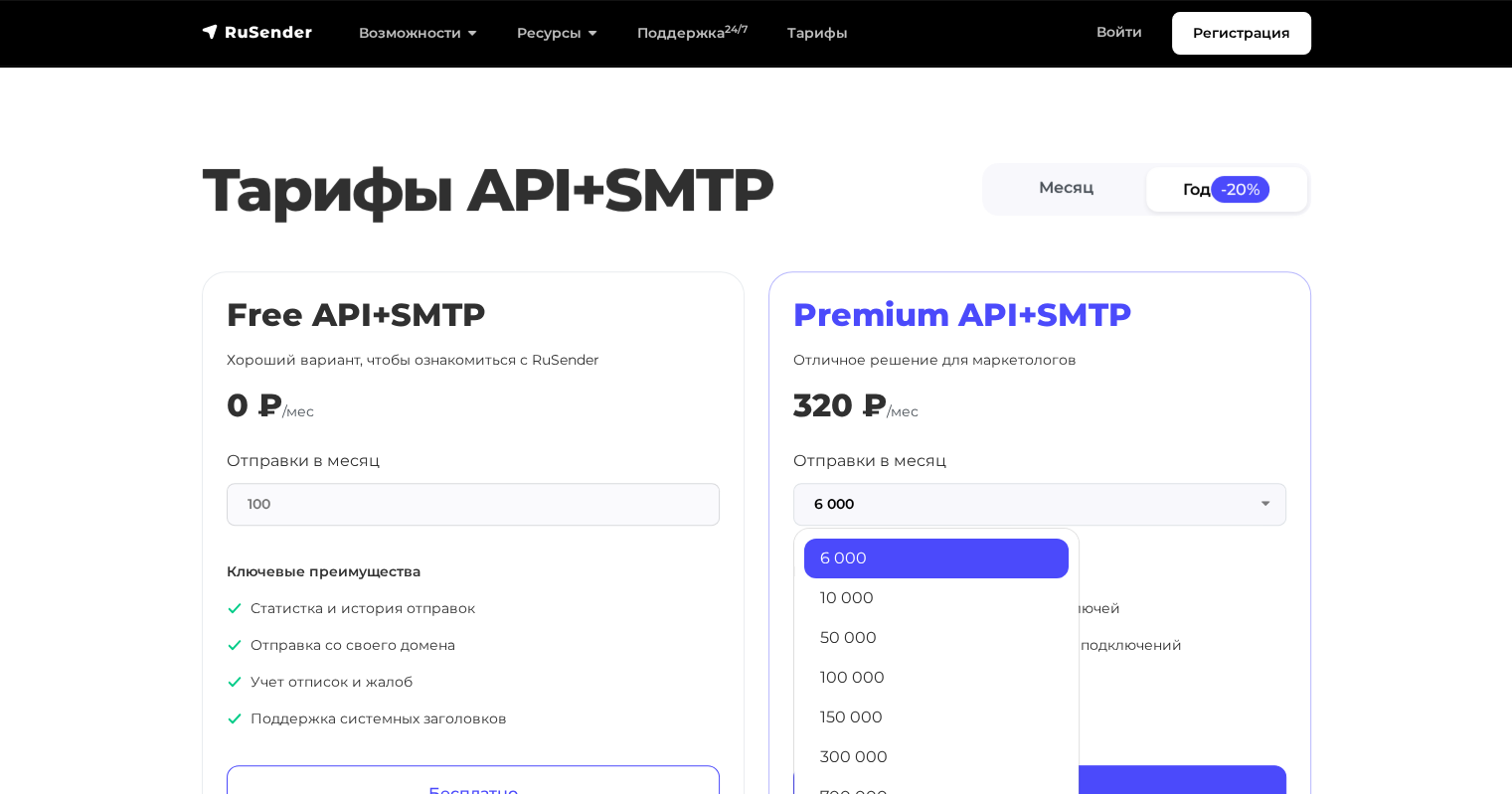 click on "6 000" at bounding box center (936, 558) 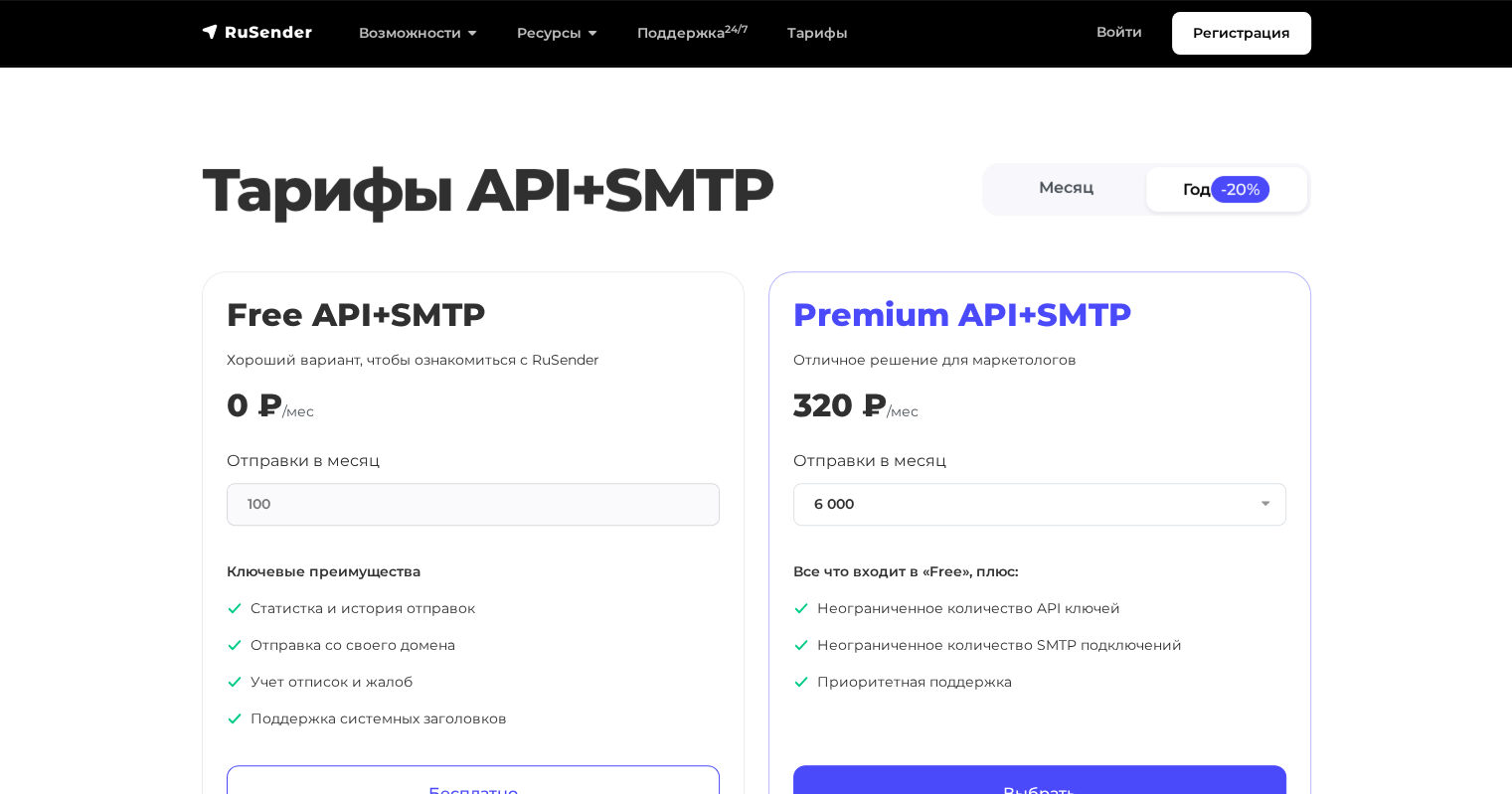 click on "320 ₽  /мес" at bounding box center [1040, 405] 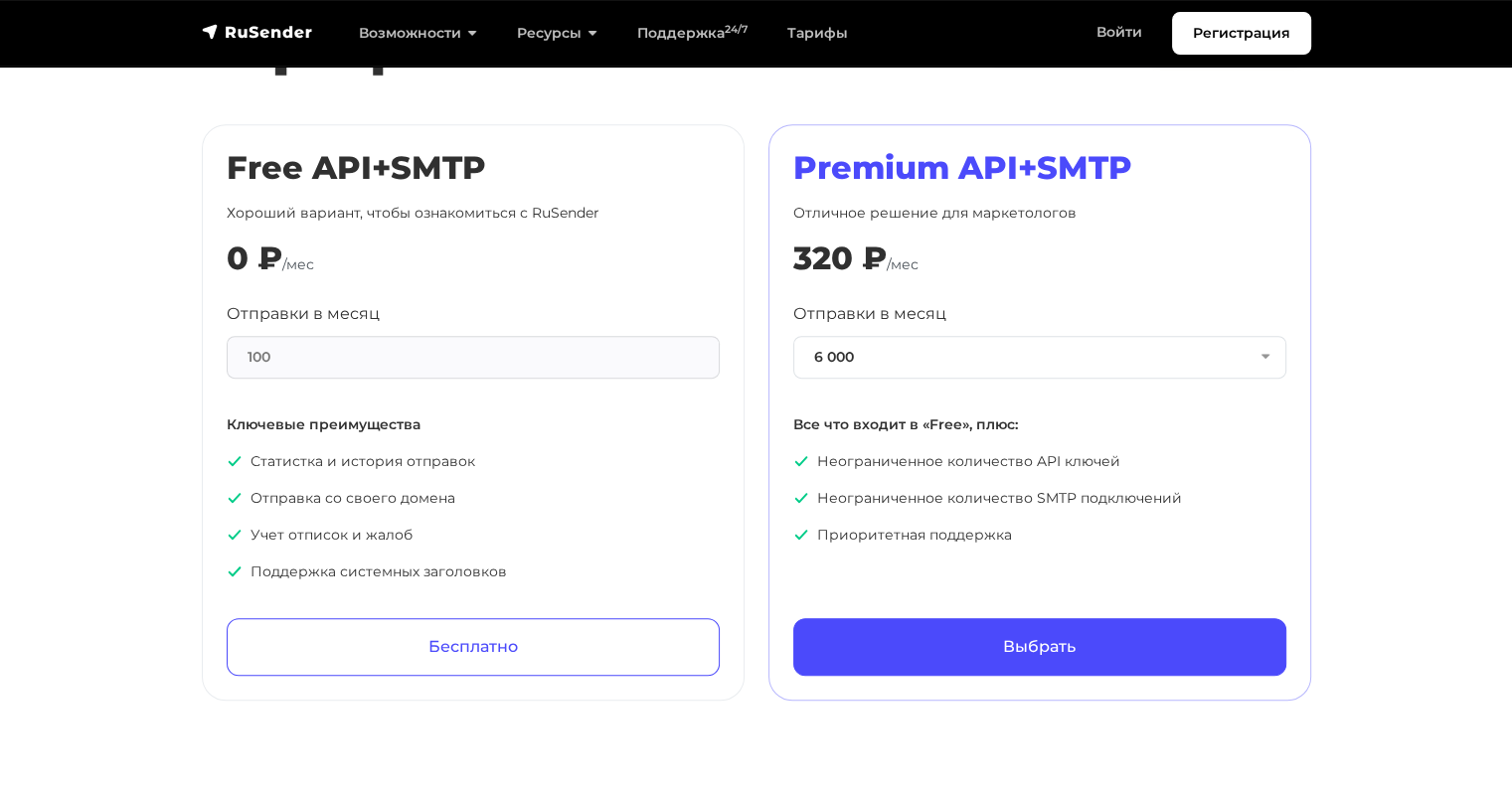 scroll, scrollTop: 994, scrollLeft: 0, axis: vertical 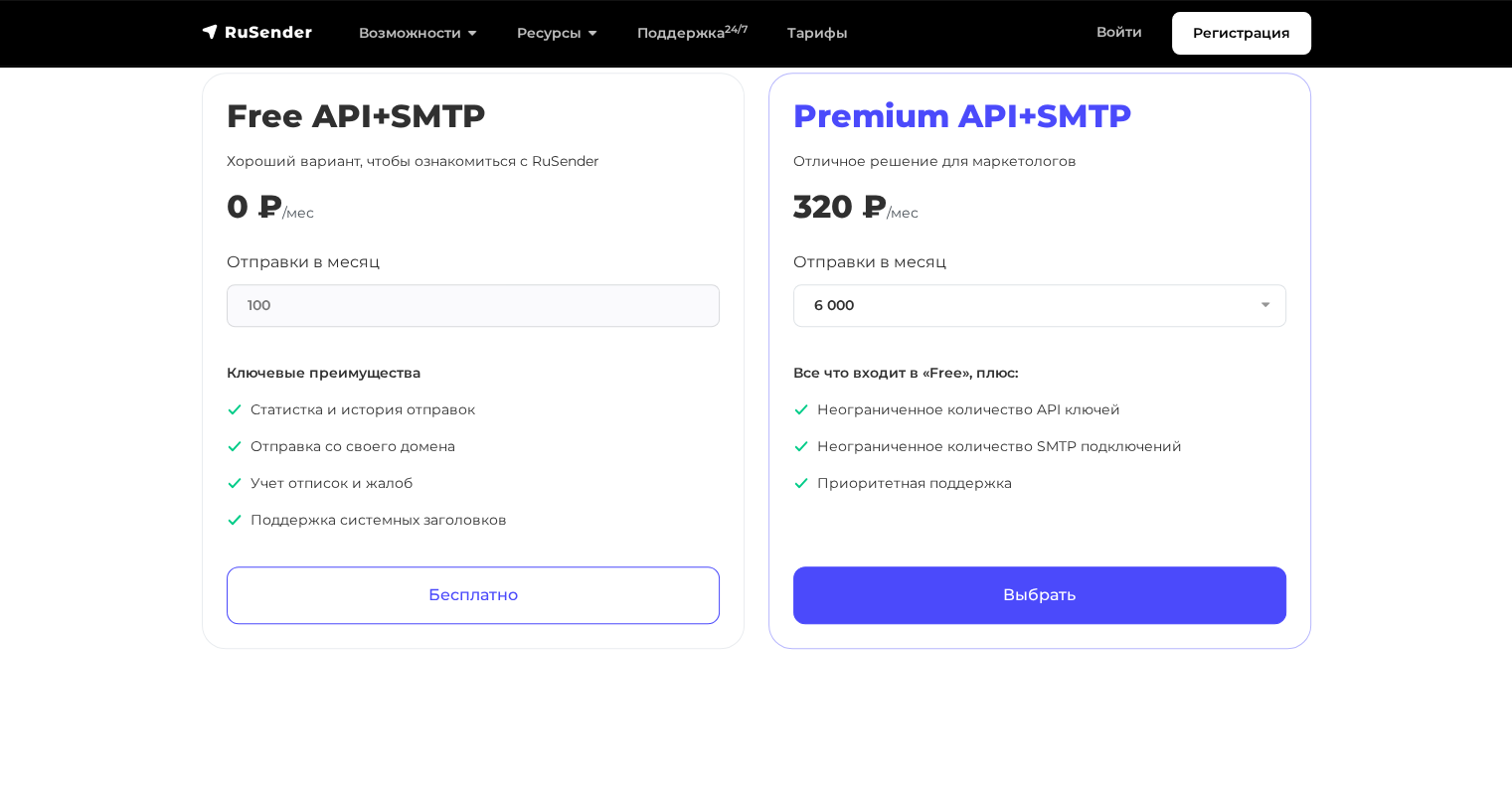 click on "Отправки в месяц
6 000
6 000
10 000
50 000
100 000
150 000
300 000
700 000
1 500 000
3 000 000
5 000 000
Все что входит в «Free», плюс:
Неограниченное количество API ключей
Неограниченное количество SMTP подключений
Приоритетная поддержка" at bounding box center [1040, 372] 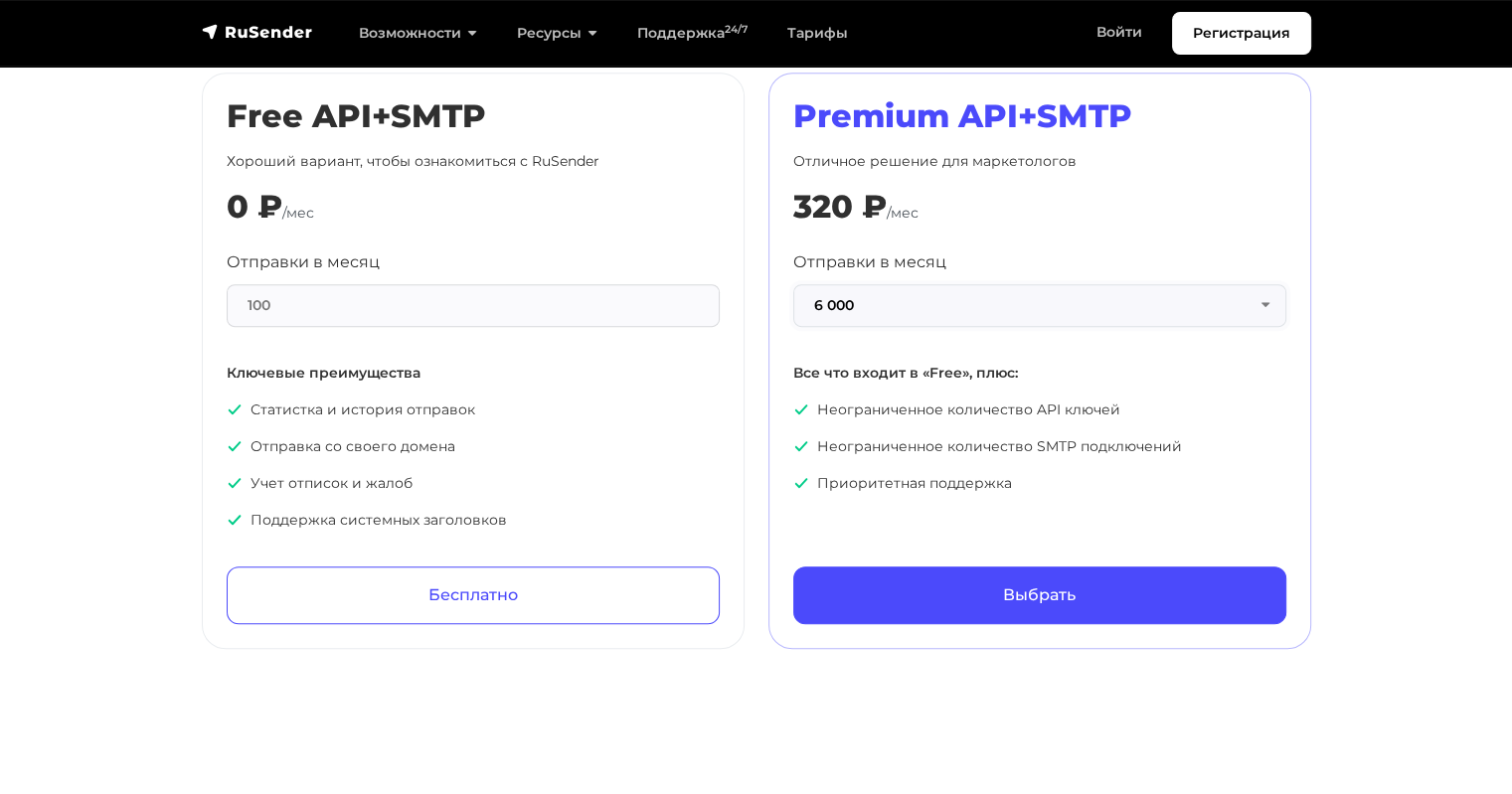 click on "6 000" at bounding box center [1040, 305] 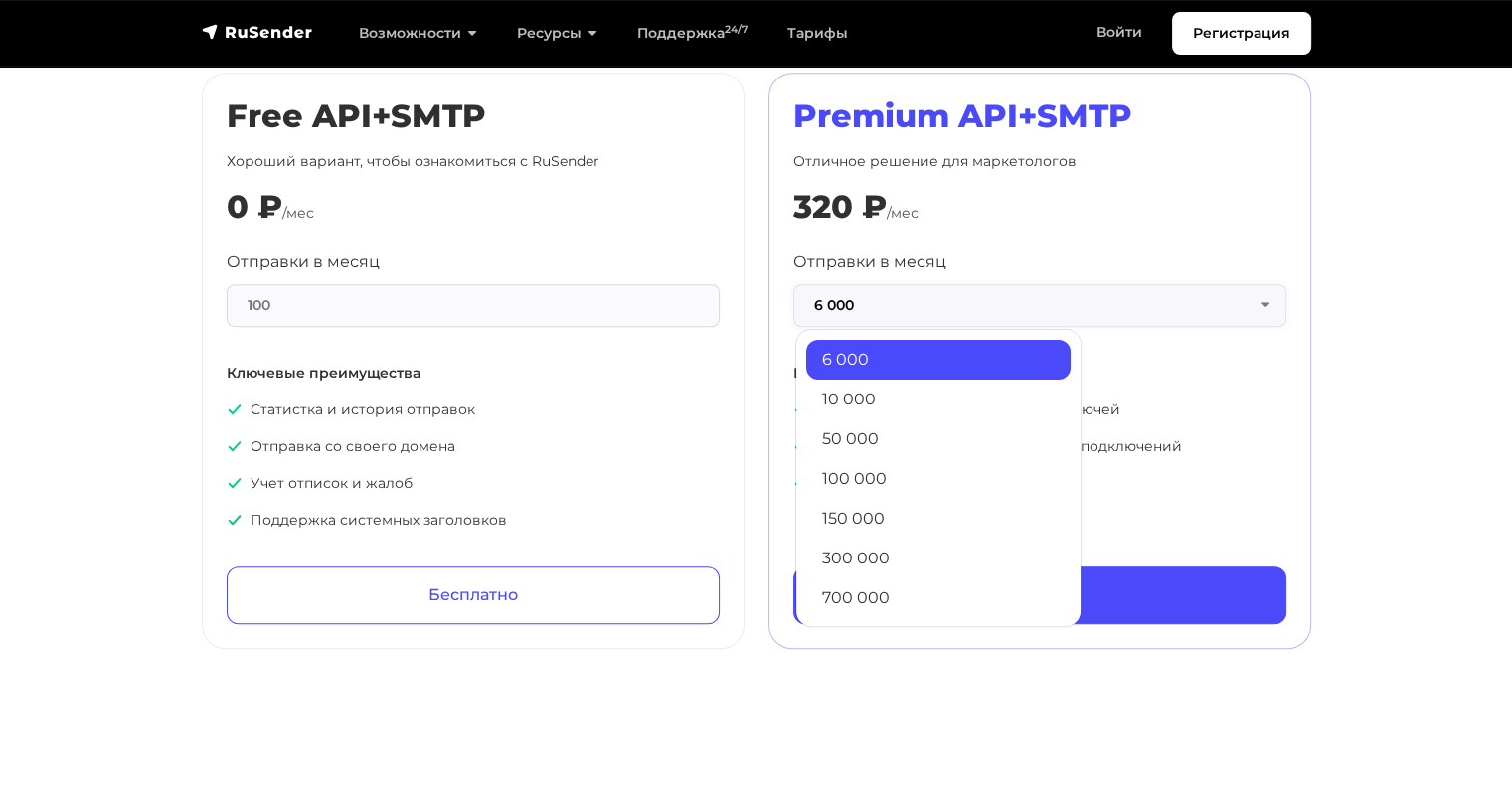 click on "6 000" at bounding box center (1040, 305) 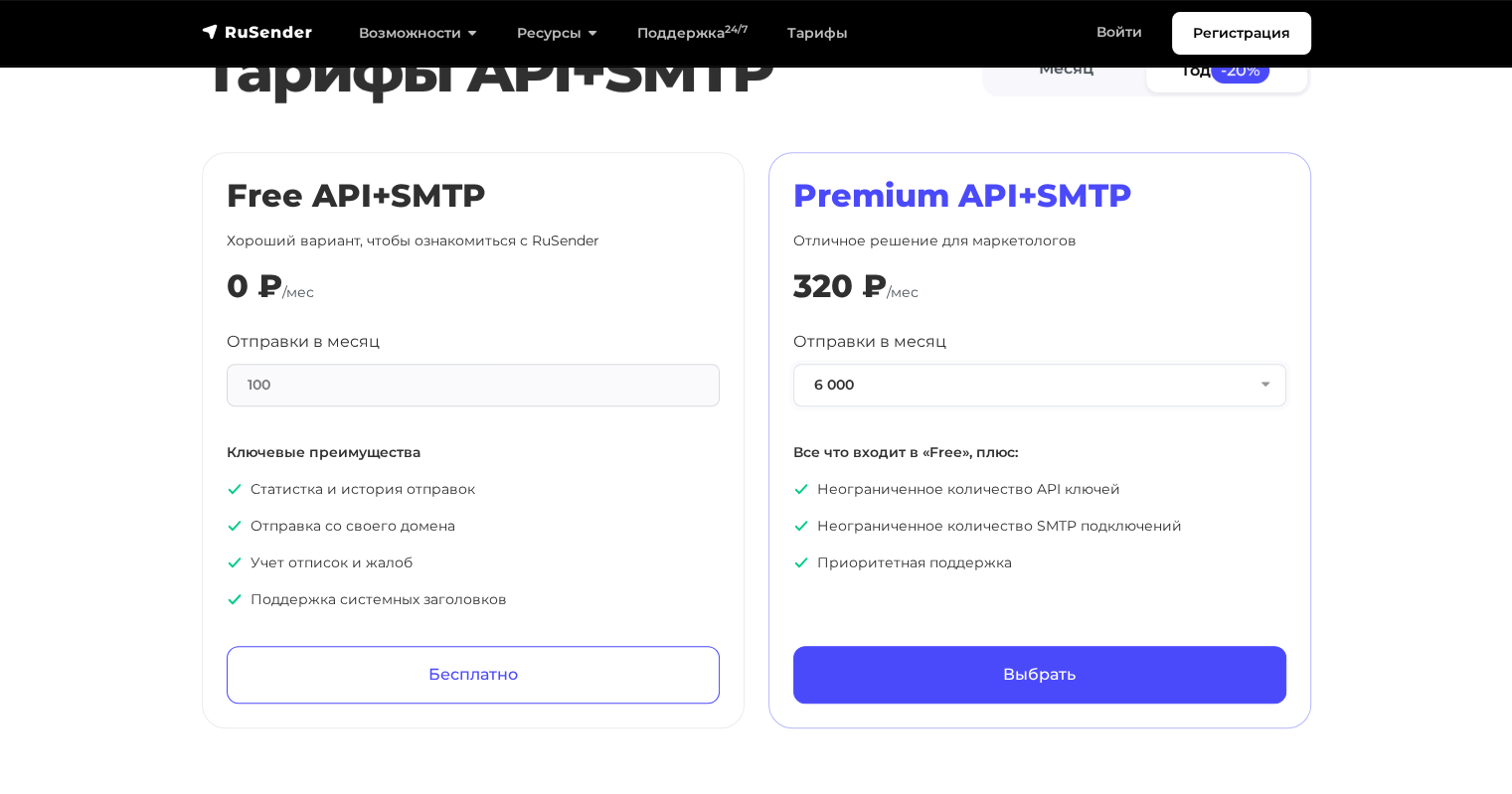 scroll, scrollTop: 696, scrollLeft: 0, axis: vertical 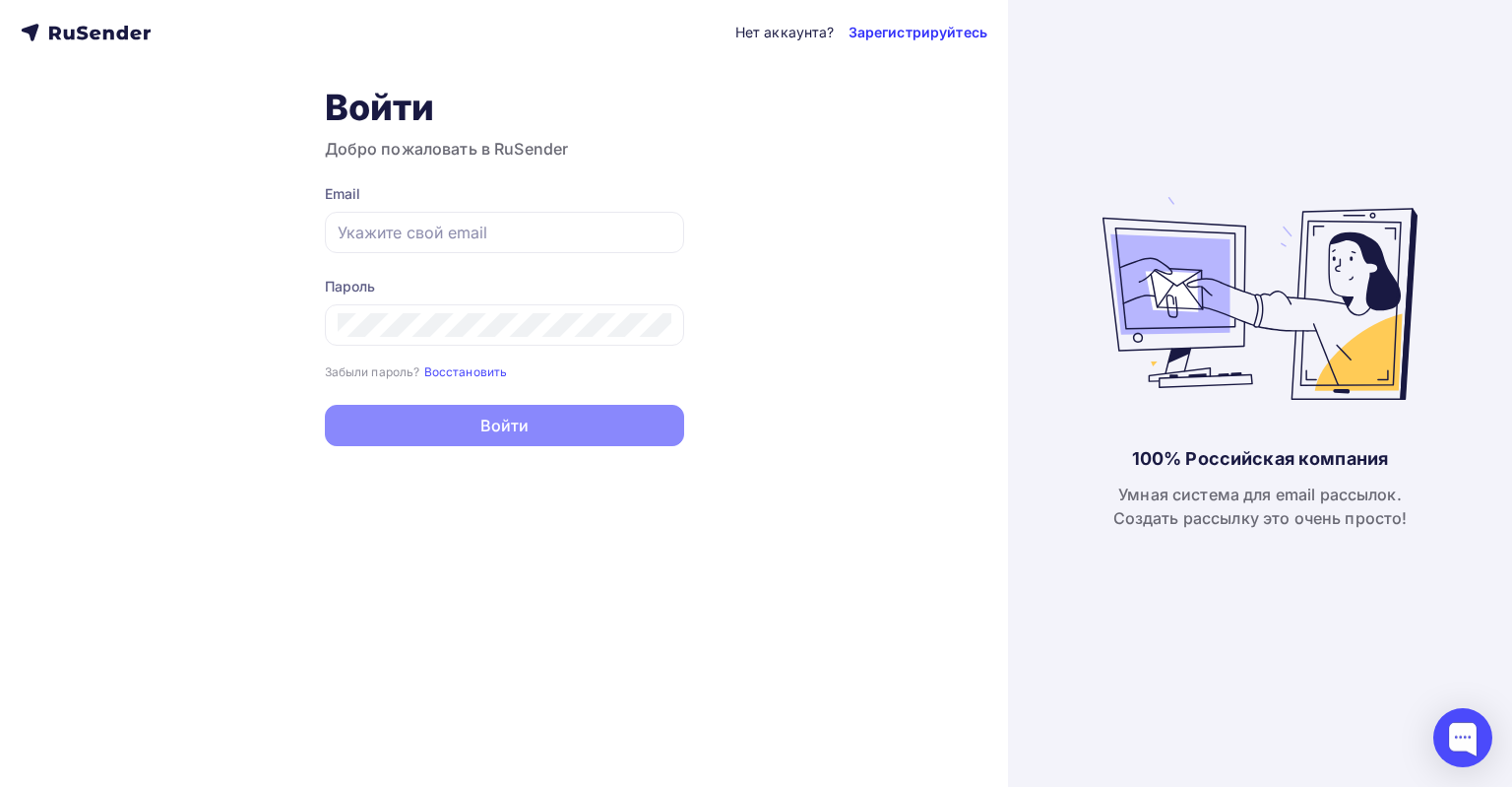 click on "Зарегистрируйтесь" at bounding box center (917, 33) 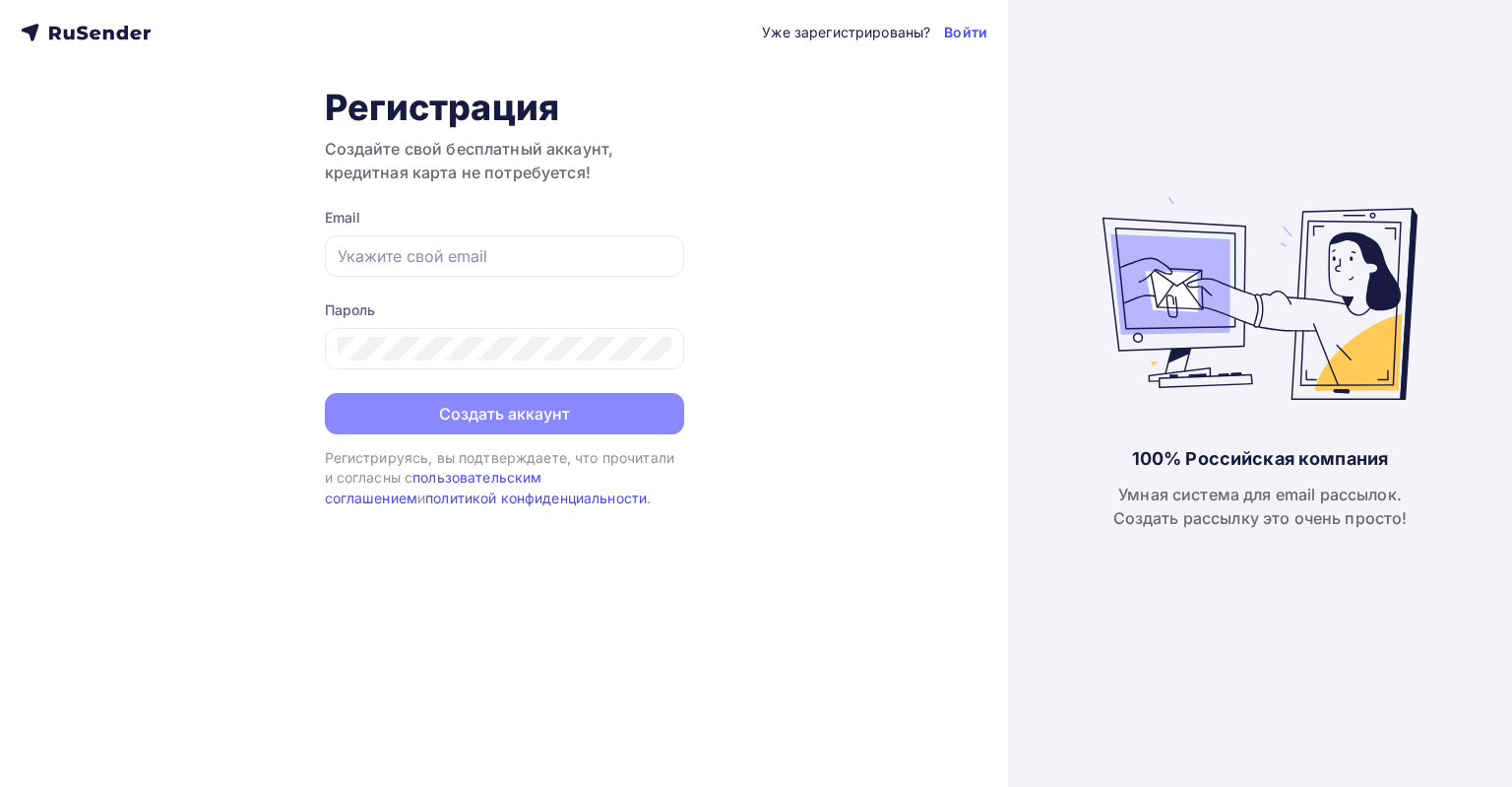 scroll, scrollTop: 0, scrollLeft: 0, axis: both 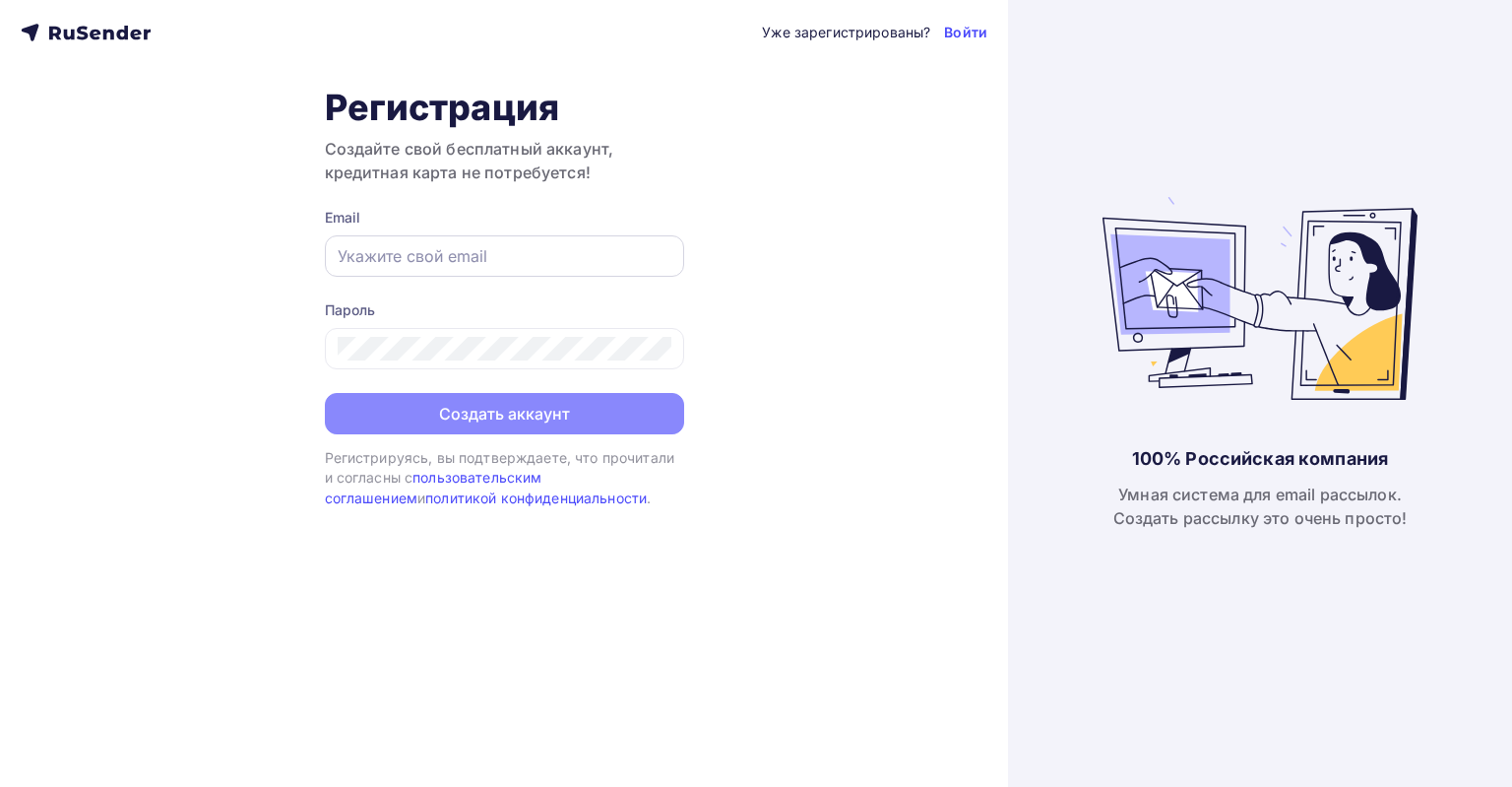 click at bounding box center (504, 256) 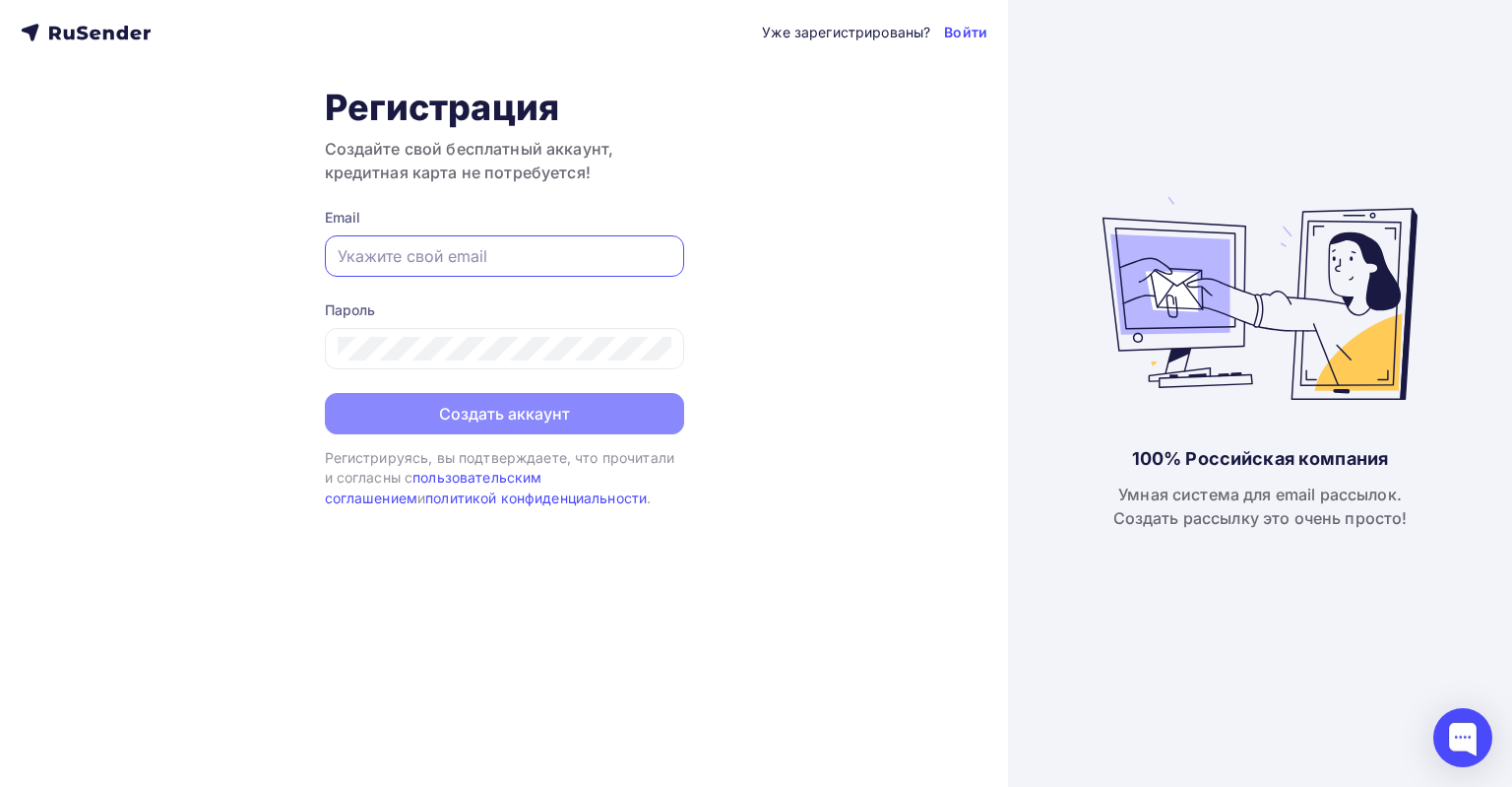 click at bounding box center (504, 256) 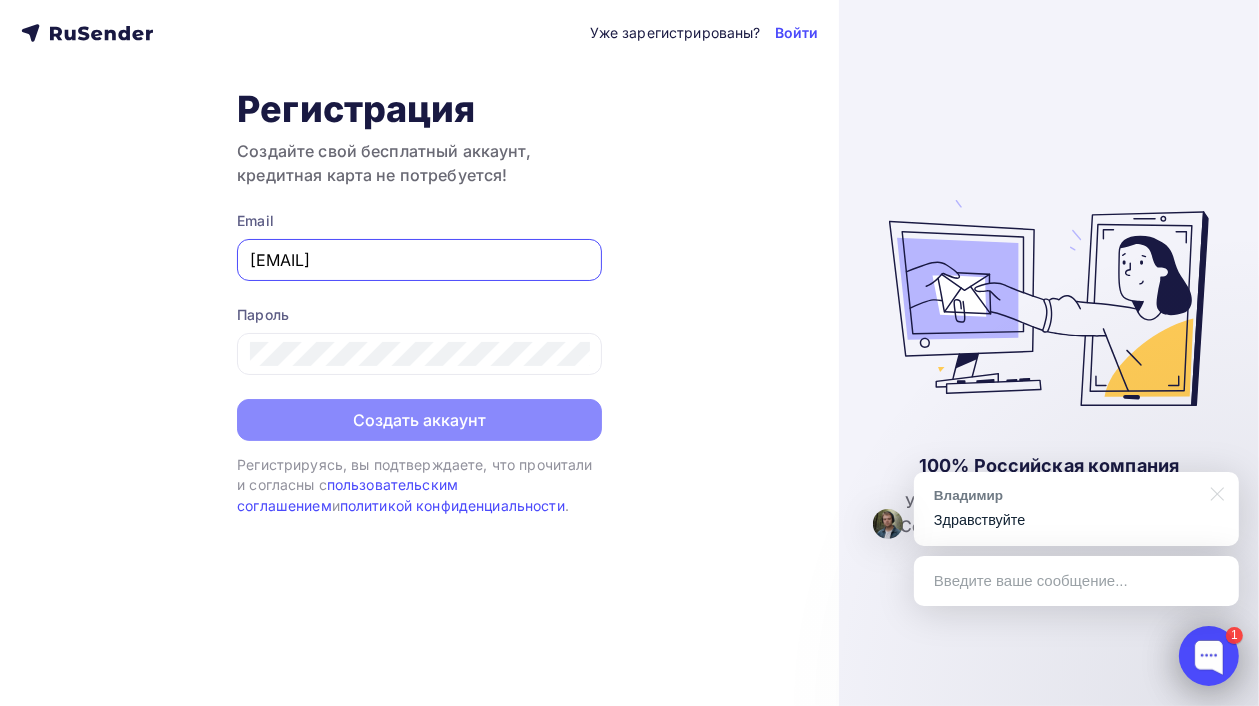click at bounding box center [1209, 656] 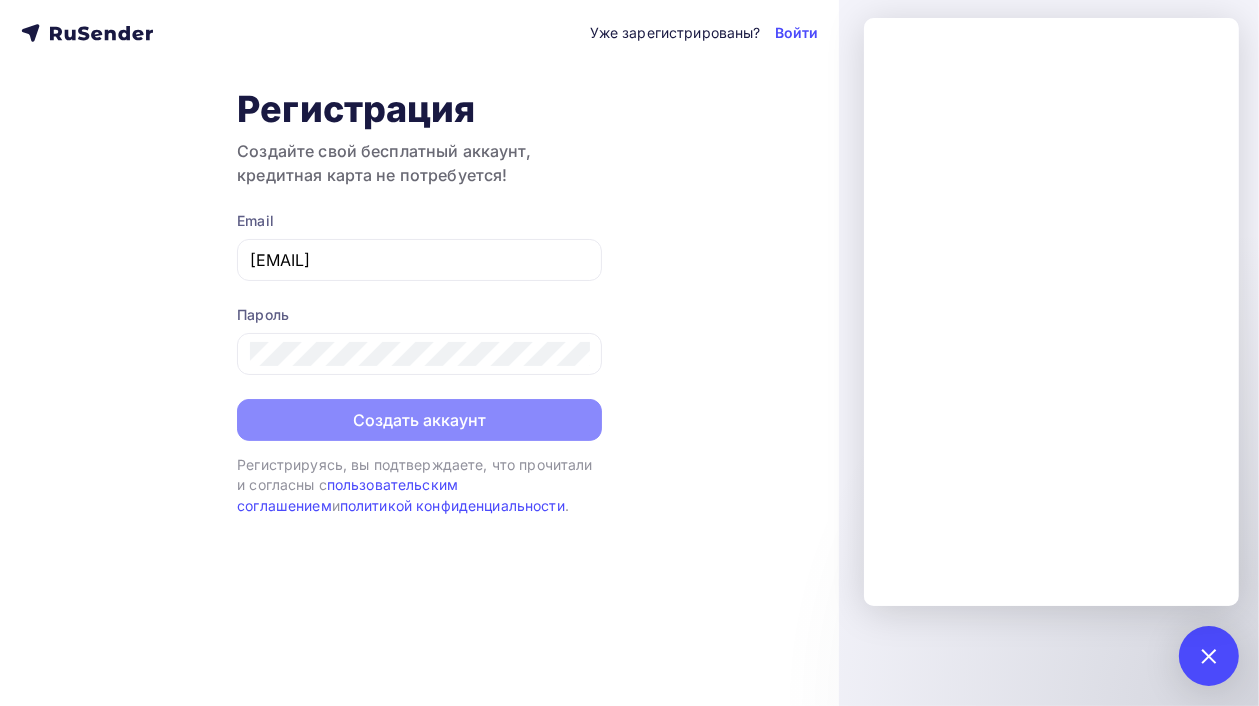 drag, startPoint x: 86, startPoint y: 269, endPoint x: 224, endPoint y: 279, distance: 138.36185 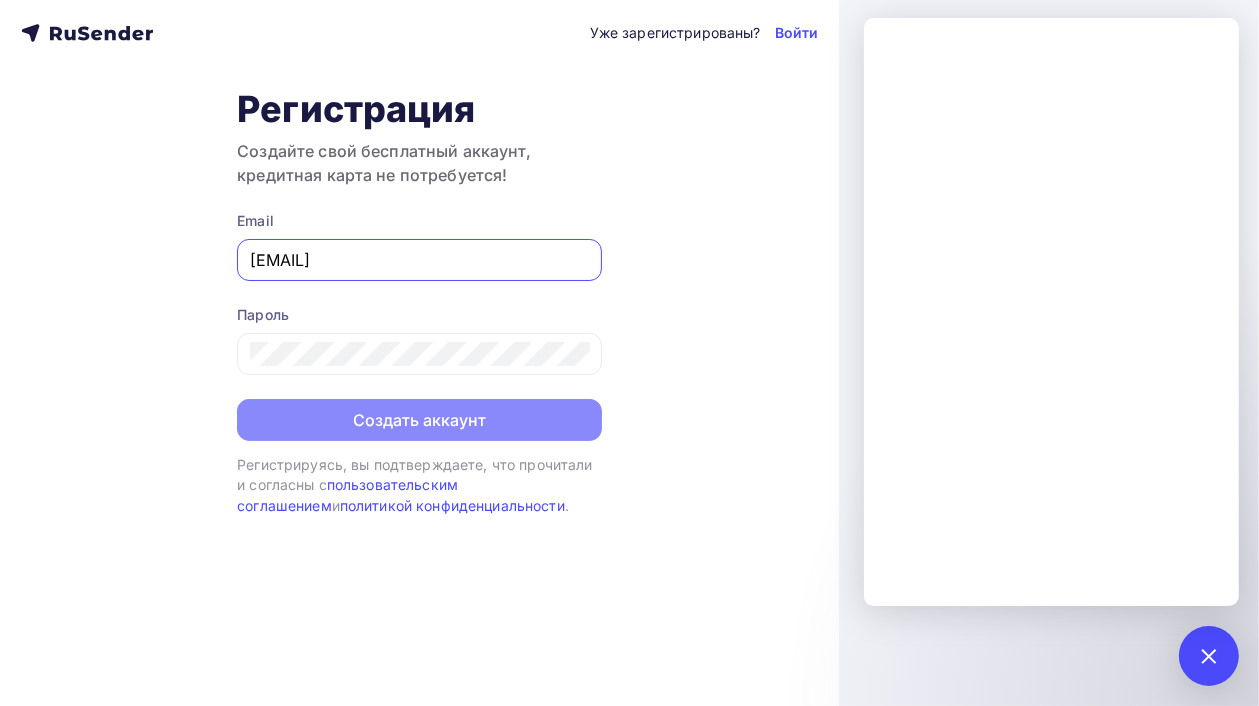 click on "3422106@gmail.com" at bounding box center [419, 260] 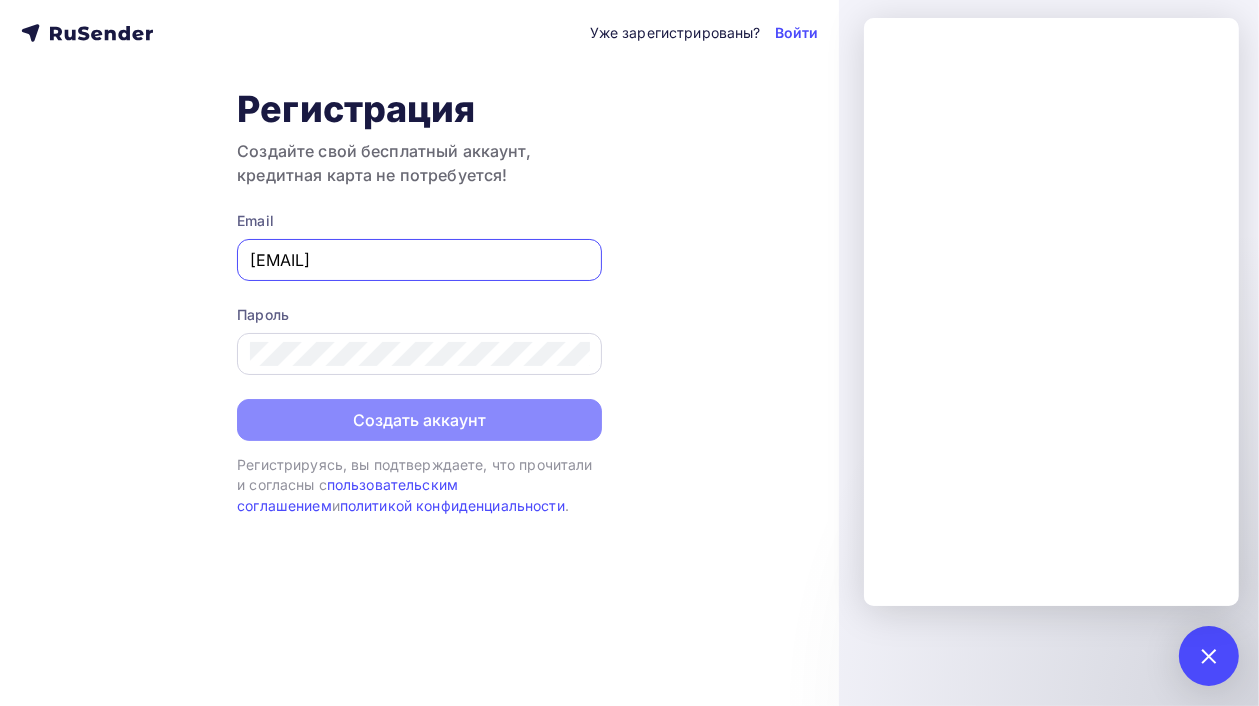 type on "[EMAIL]" 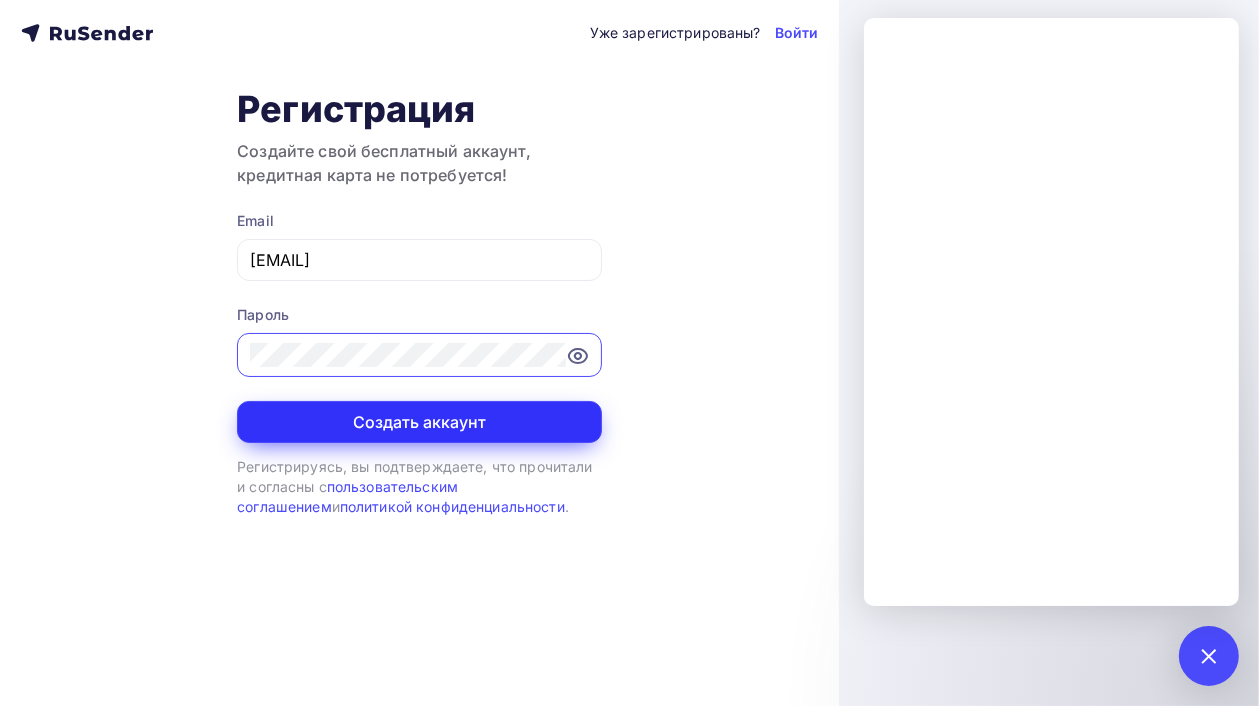 click on "Создать аккаунт" at bounding box center (419, 422) 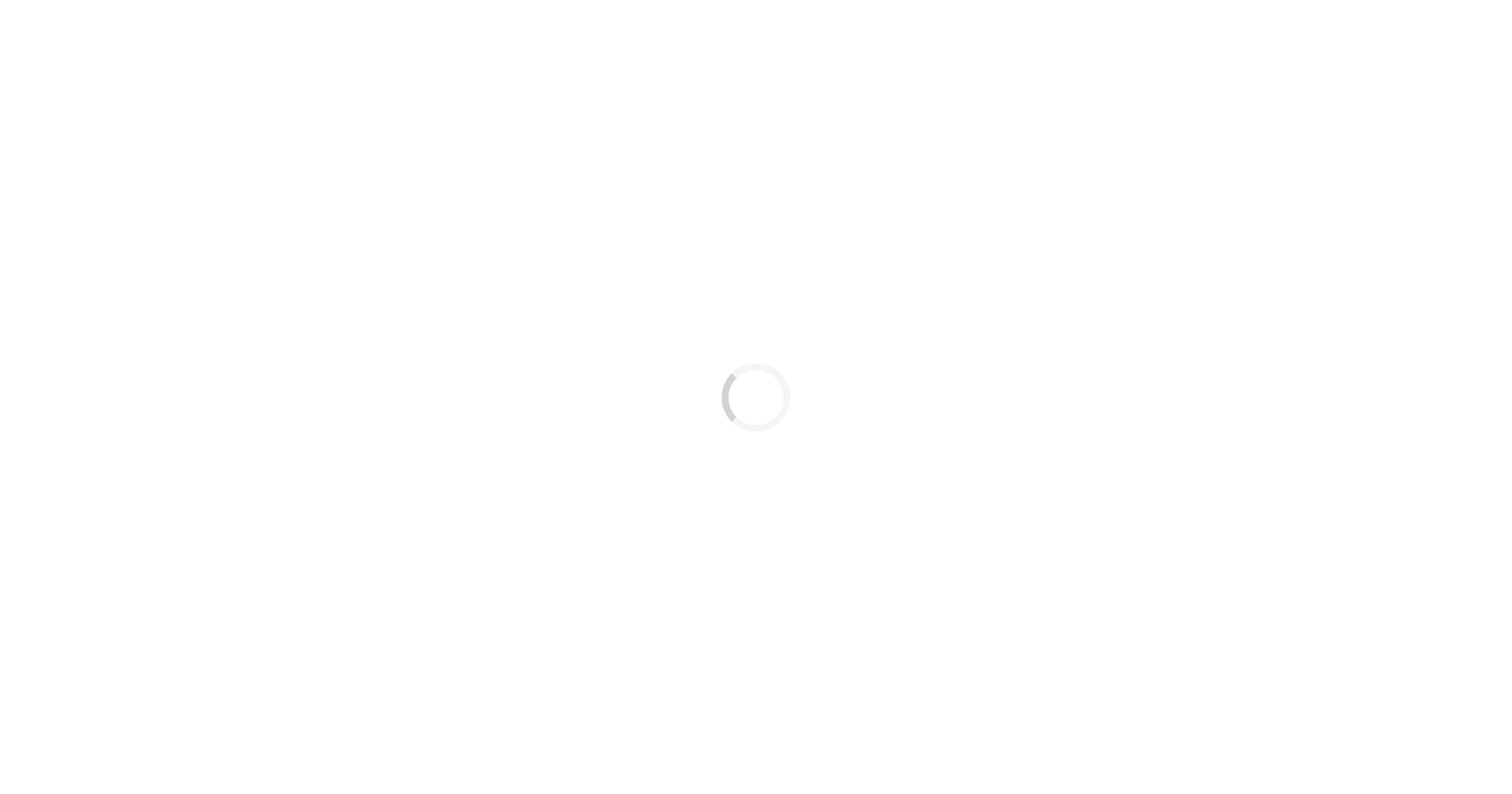 scroll, scrollTop: 0, scrollLeft: 0, axis: both 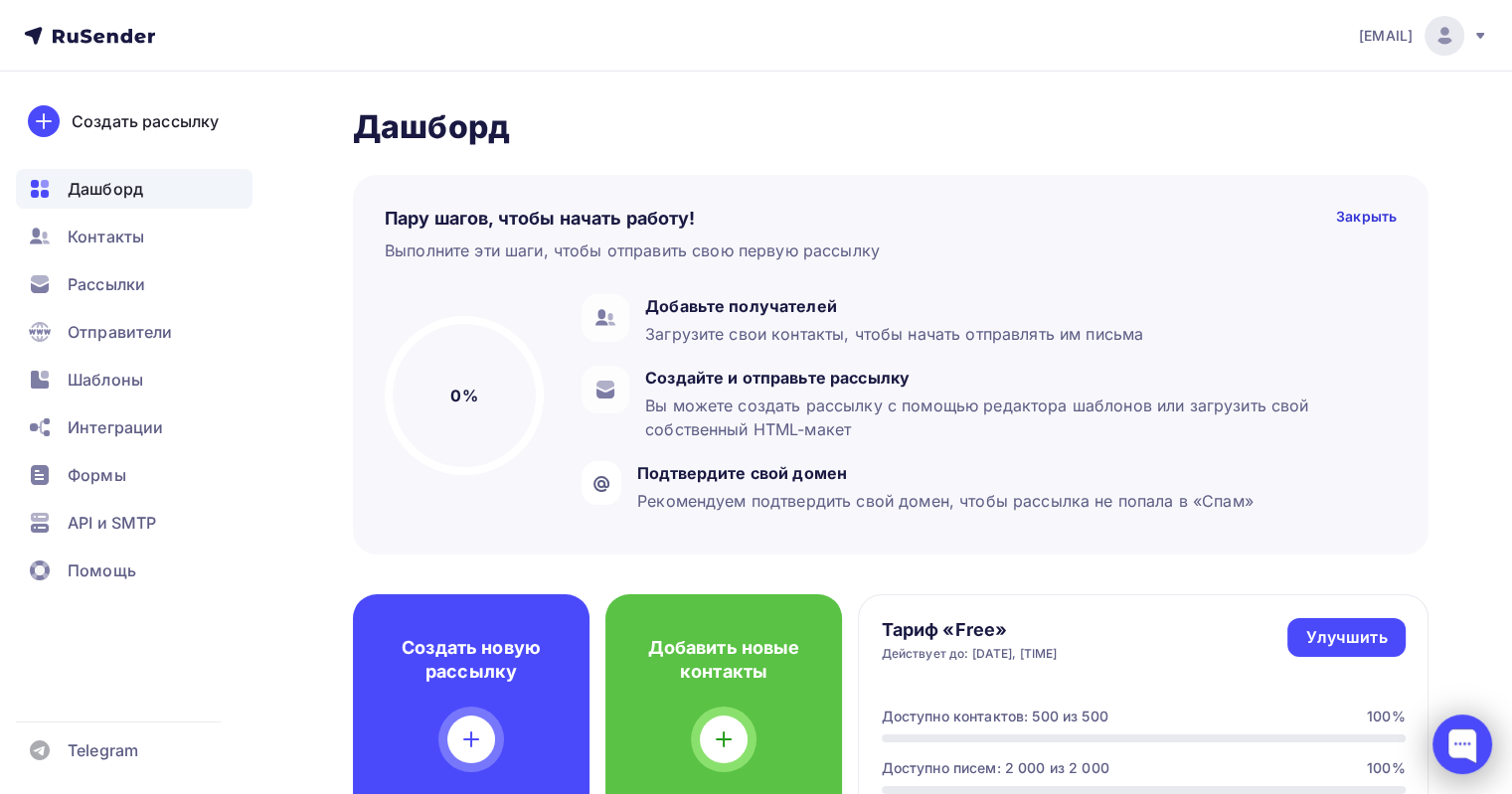 click at bounding box center [1462, 744] 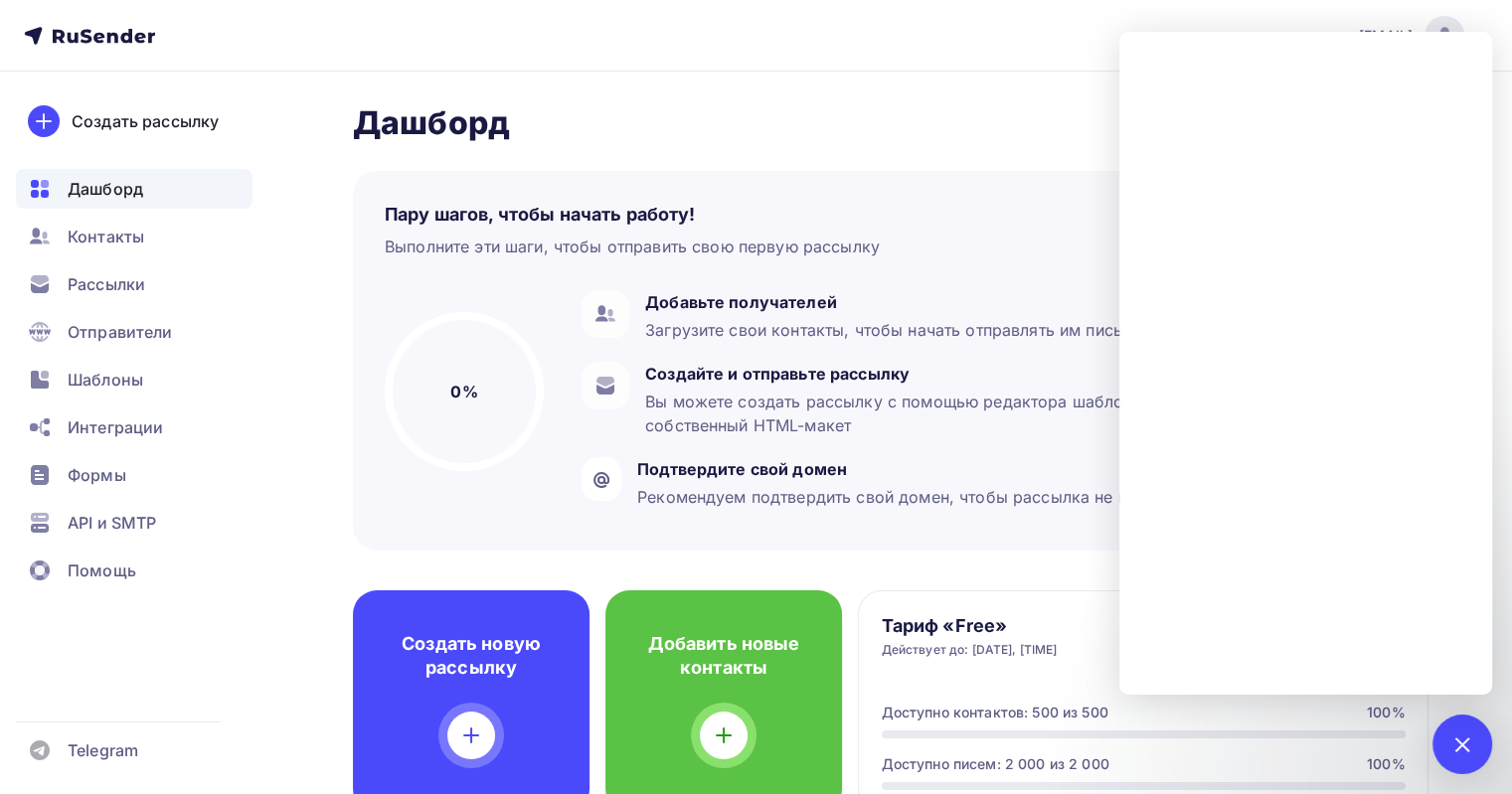 scroll, scrollTop: 0, scrollLeft: 0, axis: both 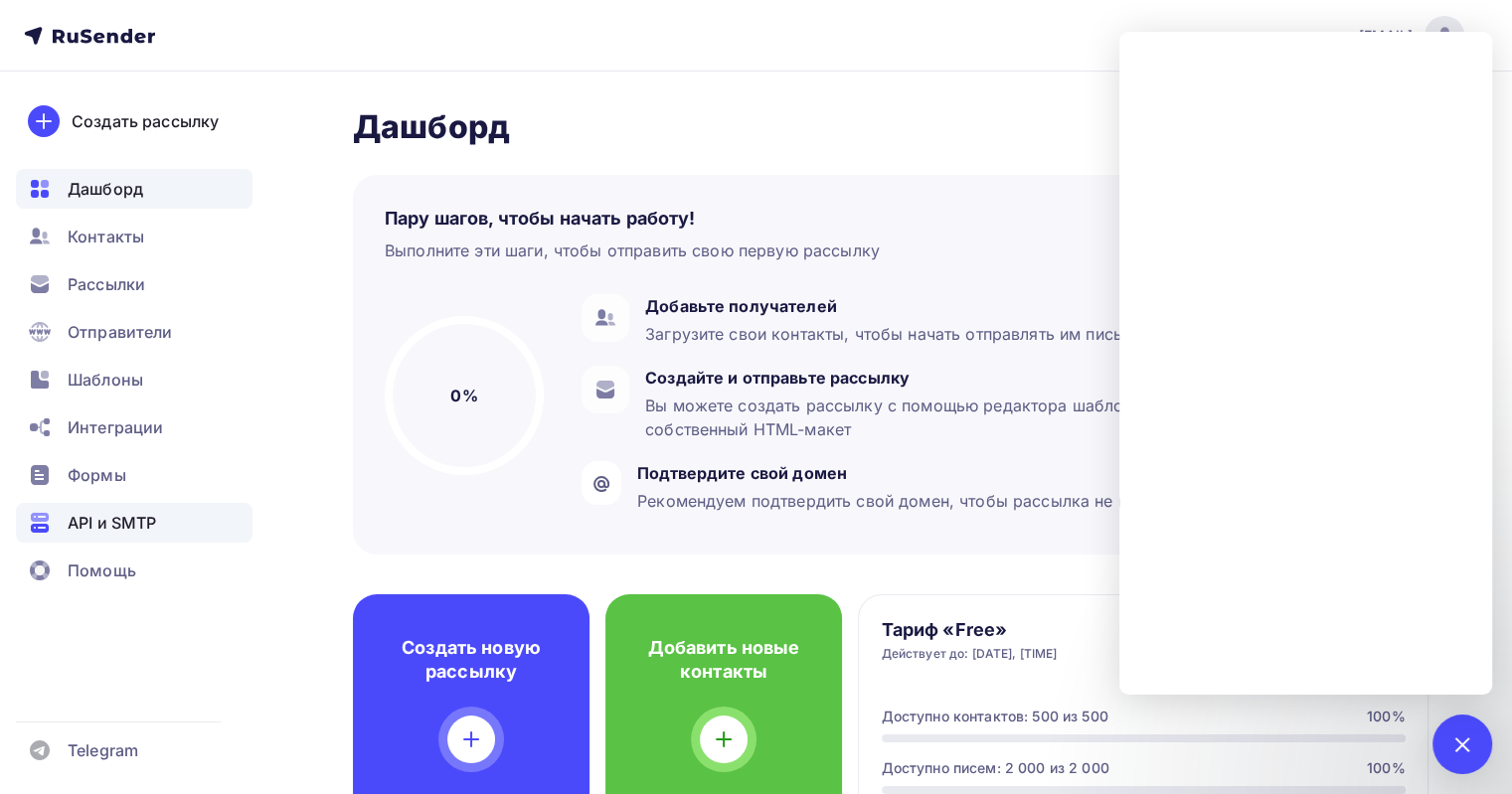 click on "API и SMTP" at bounding box center (134, 523) 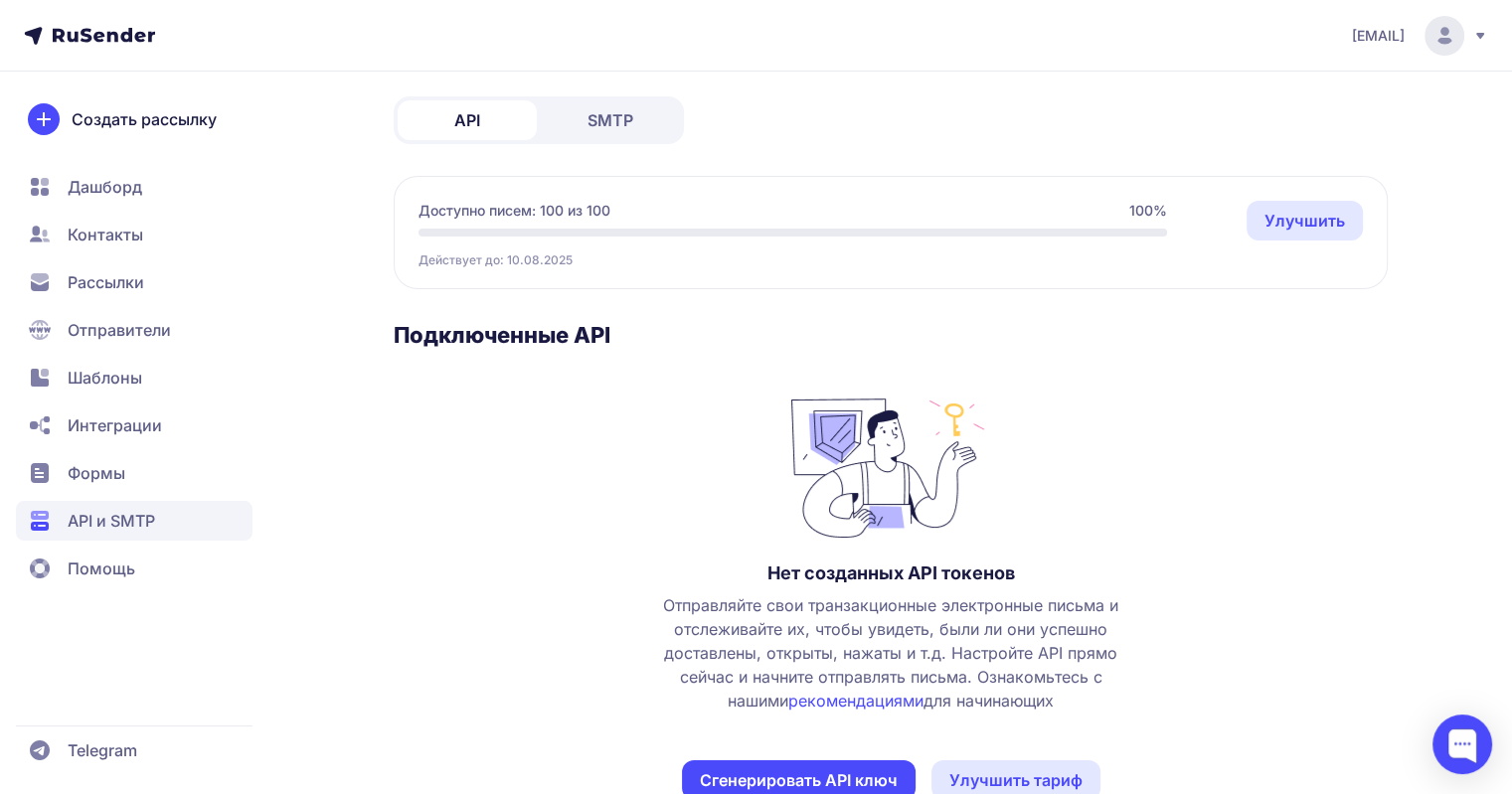 scroll, scrollTop: 44, scrollLeft: 0, axis: vertical 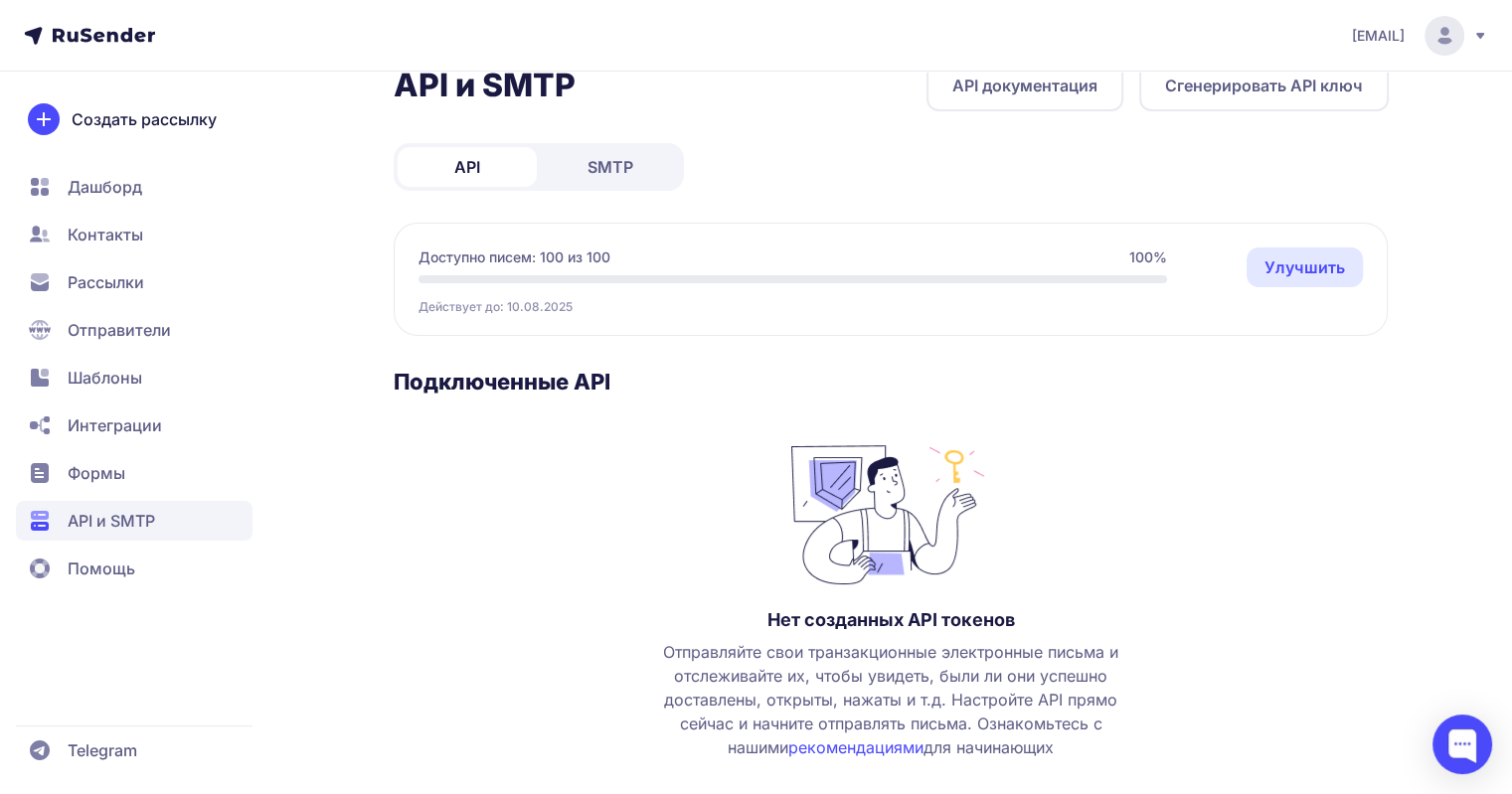 click on "SMTP" 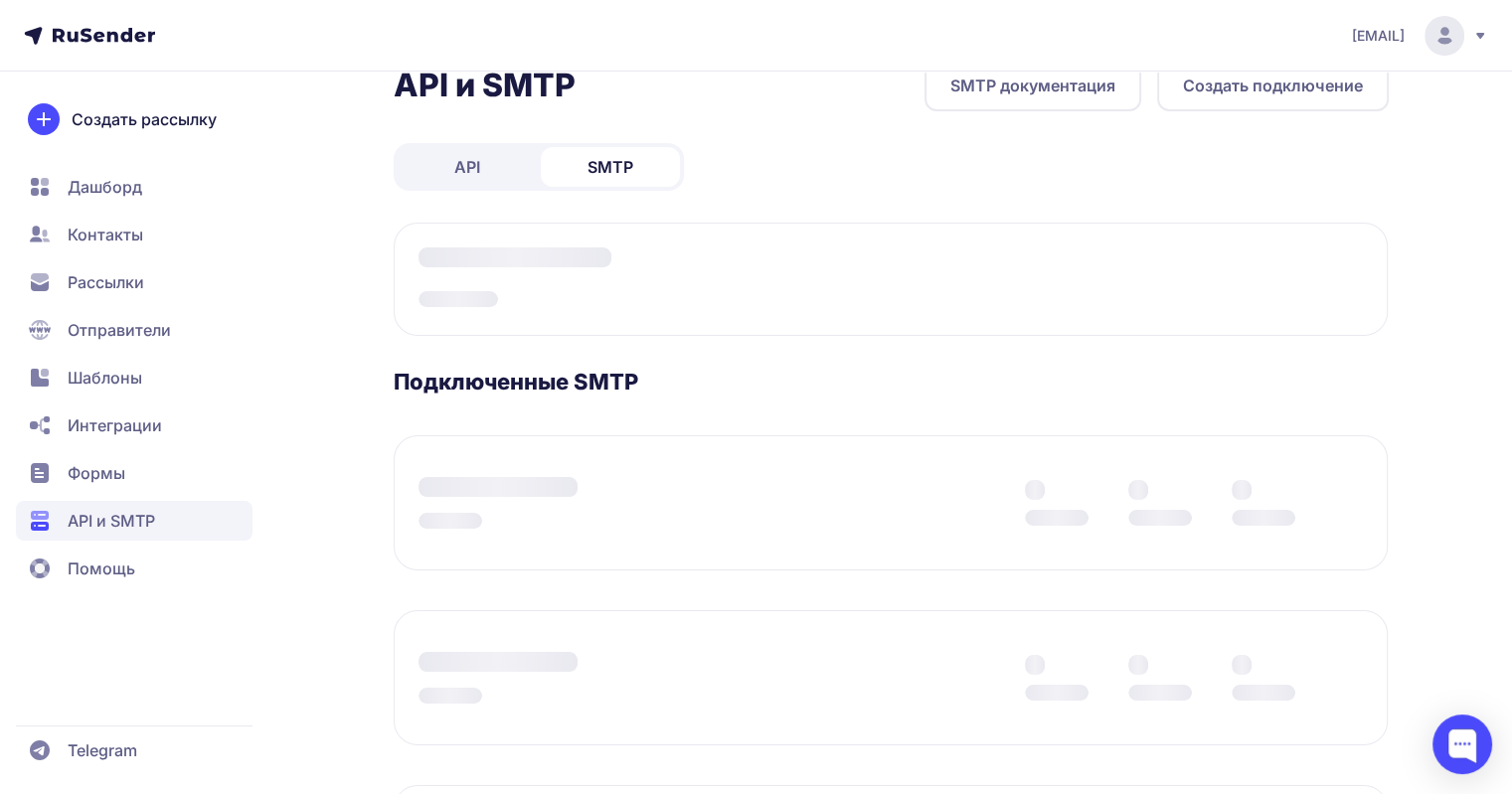 scroll, scrollTop: 0, scrollLeft: 0, axis: both 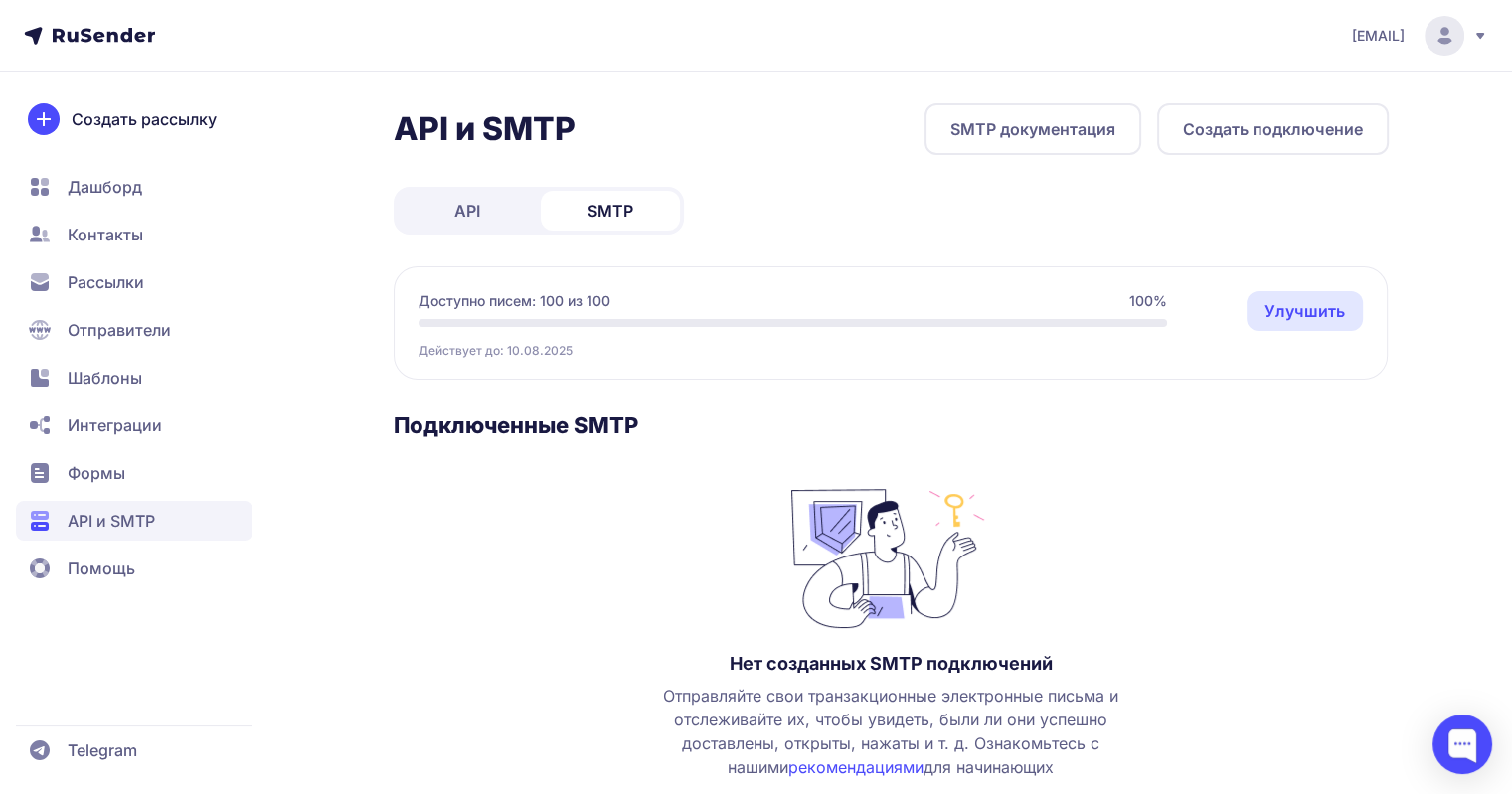 click on "API" 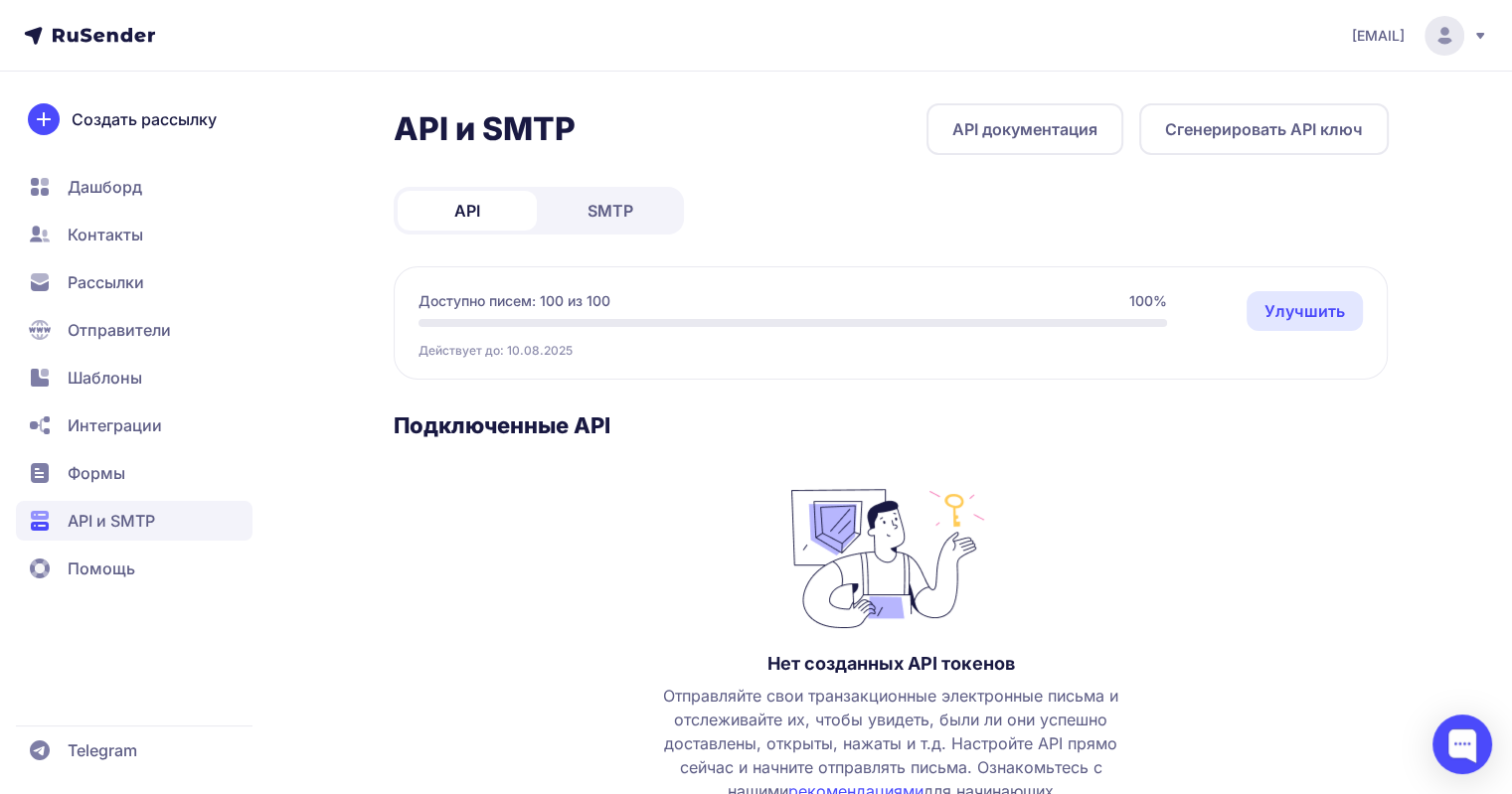 click on "SMTP" 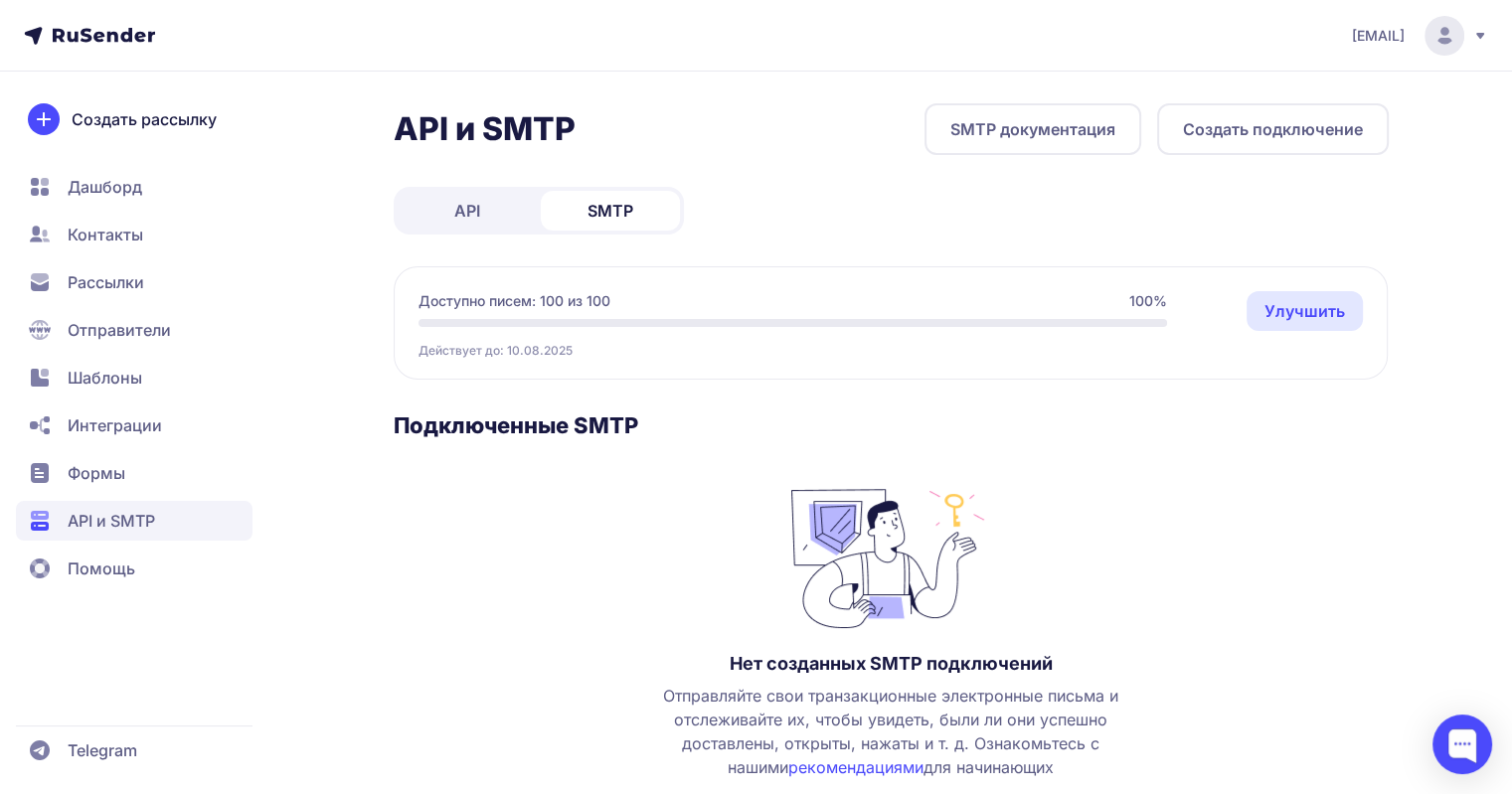 click on "API" at bounding box center (467, 211) 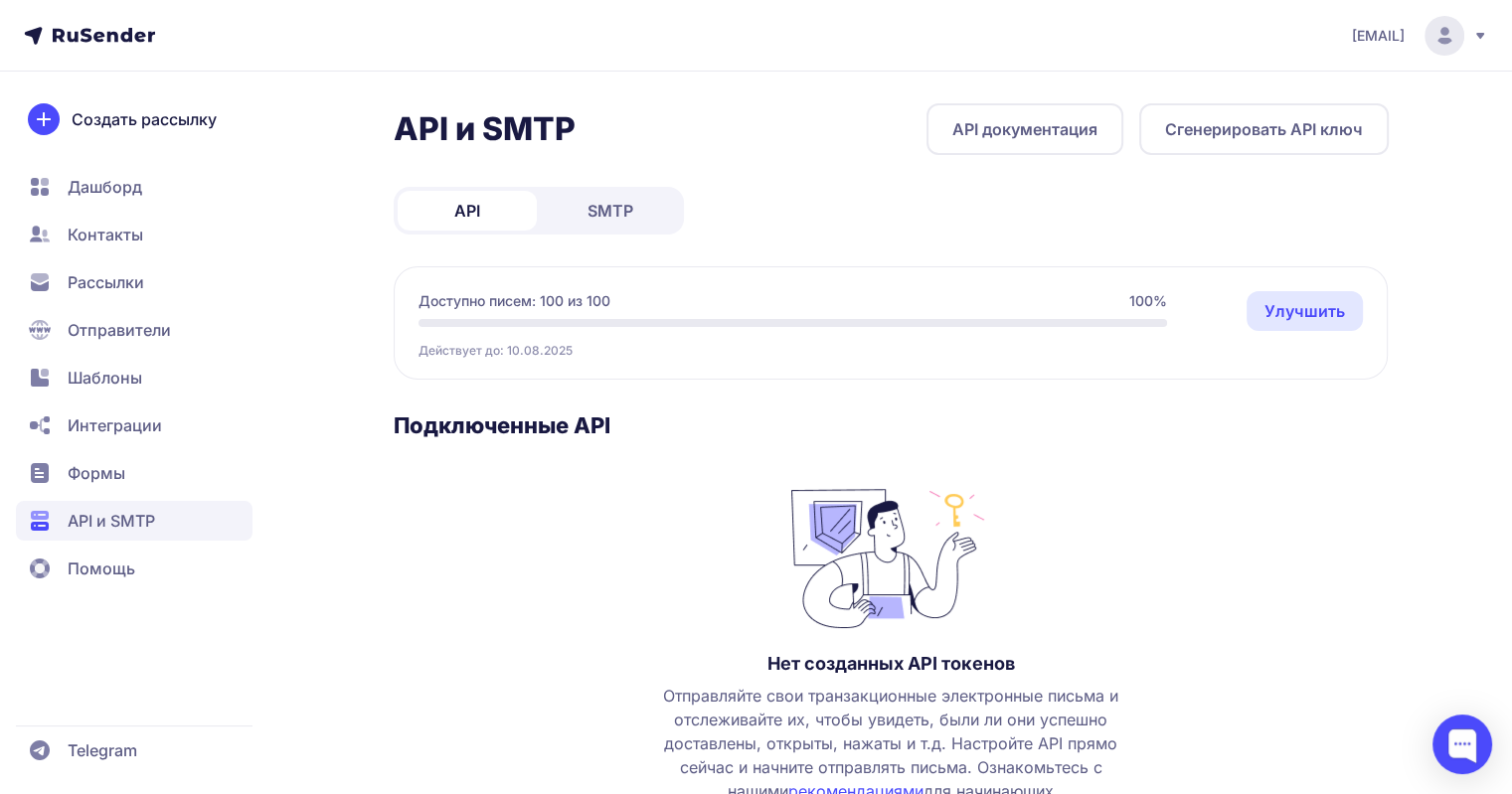 scroll, scrollTop: 143, scrollLeft: 0, axis: vertical 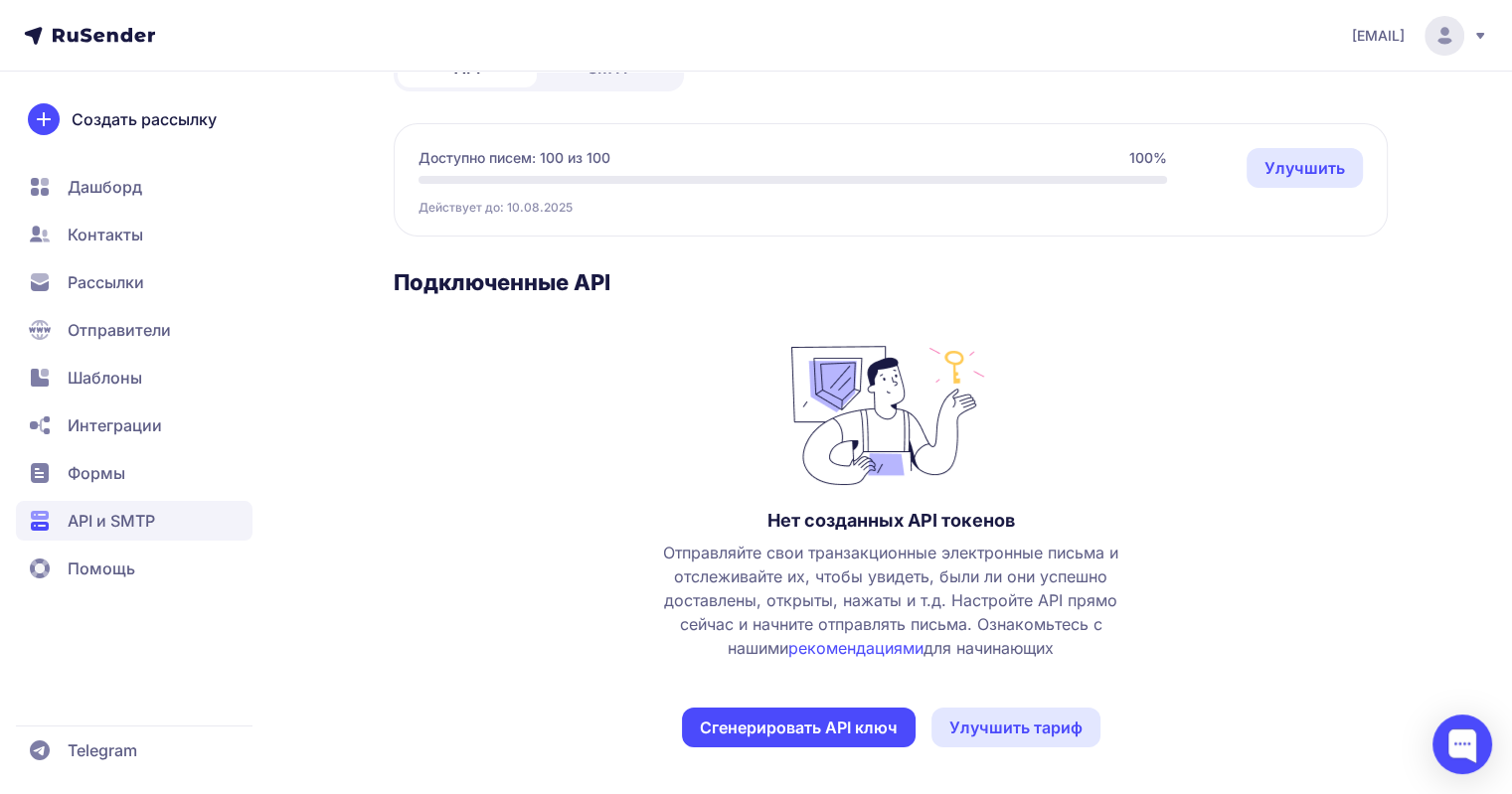 click on "Интеграции" 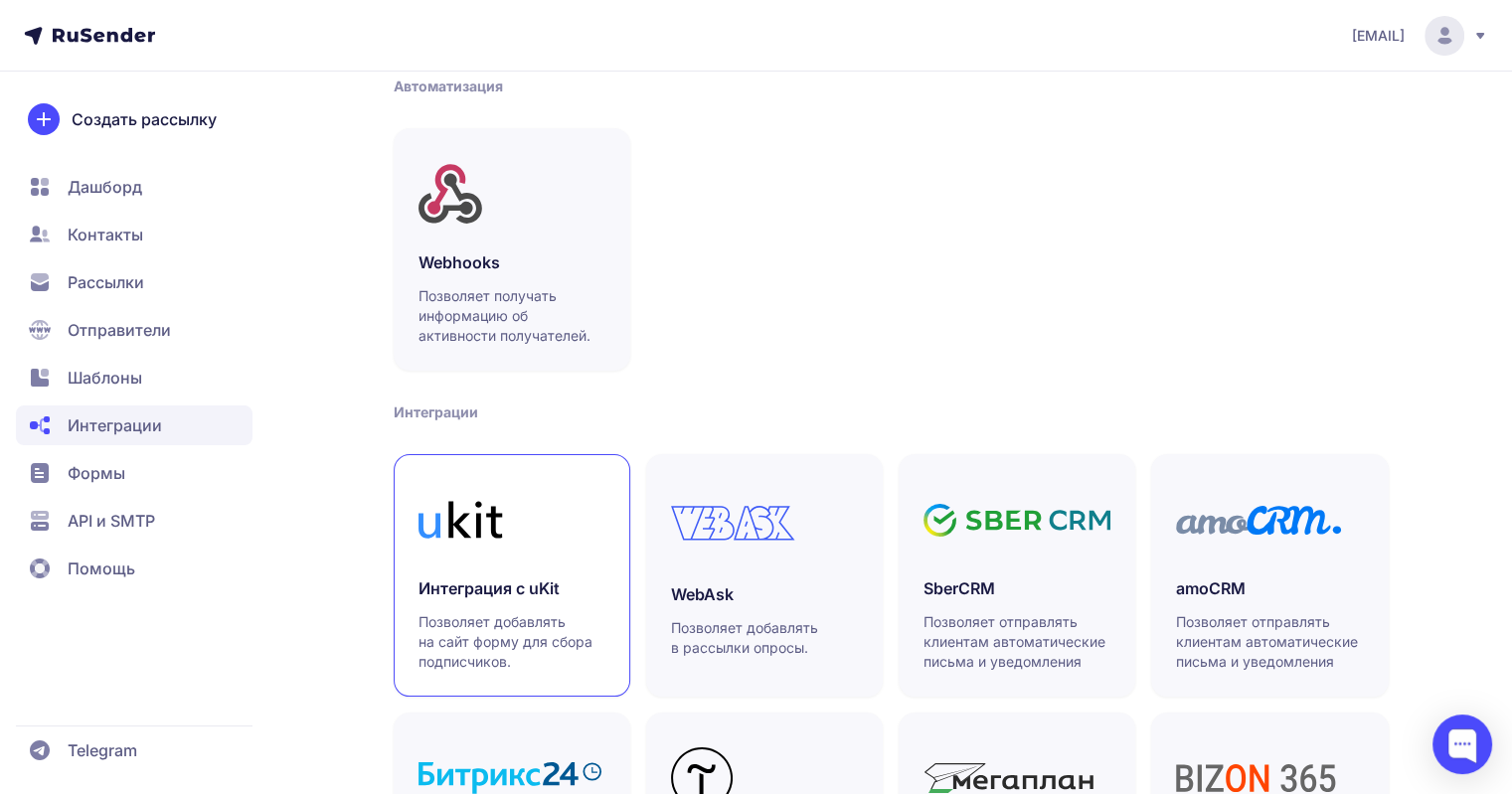 scroll, scrollTop: 76, scrollLeft: 0, axis: vertical 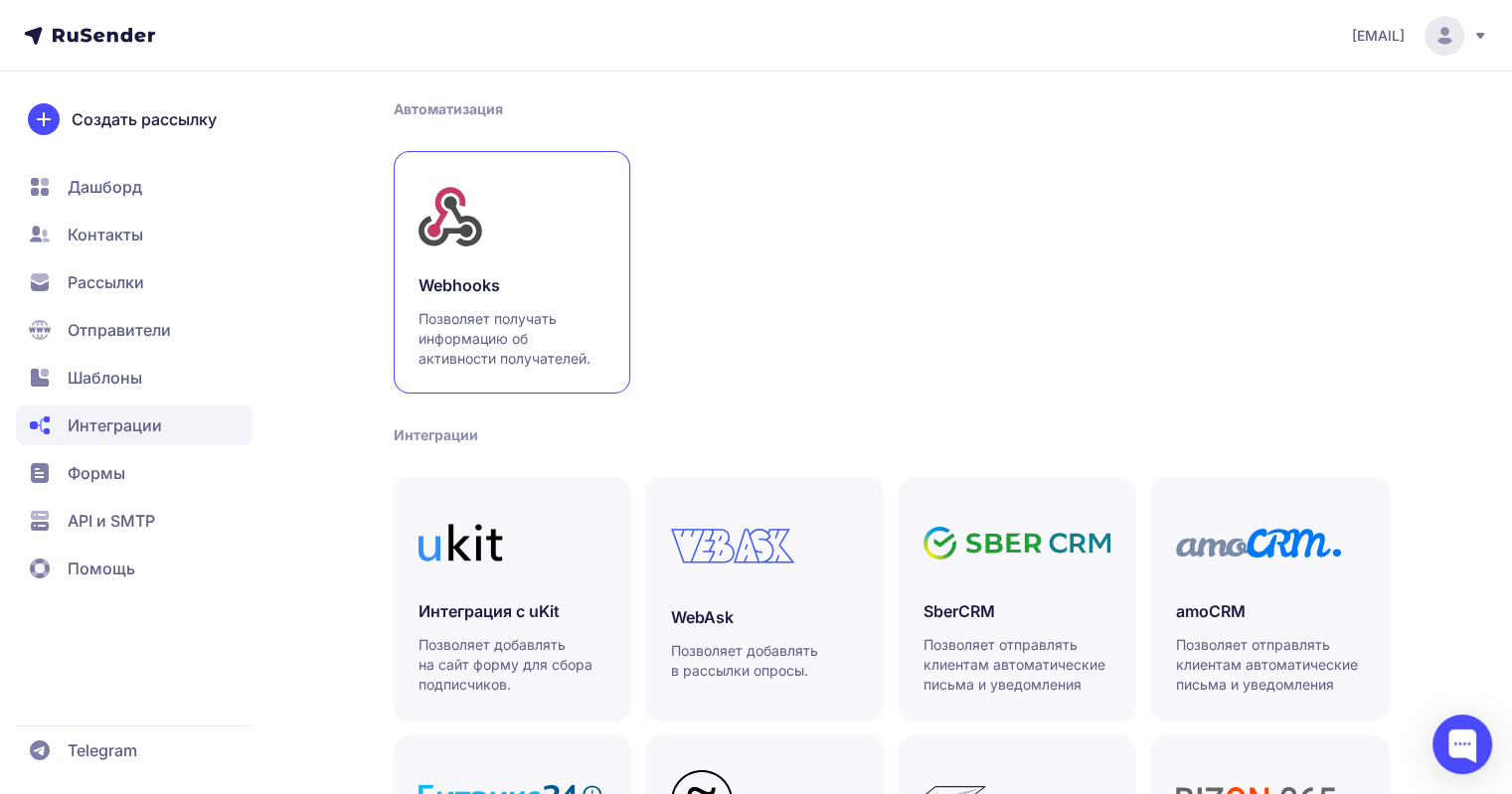 click at bounding box center [512, 217] 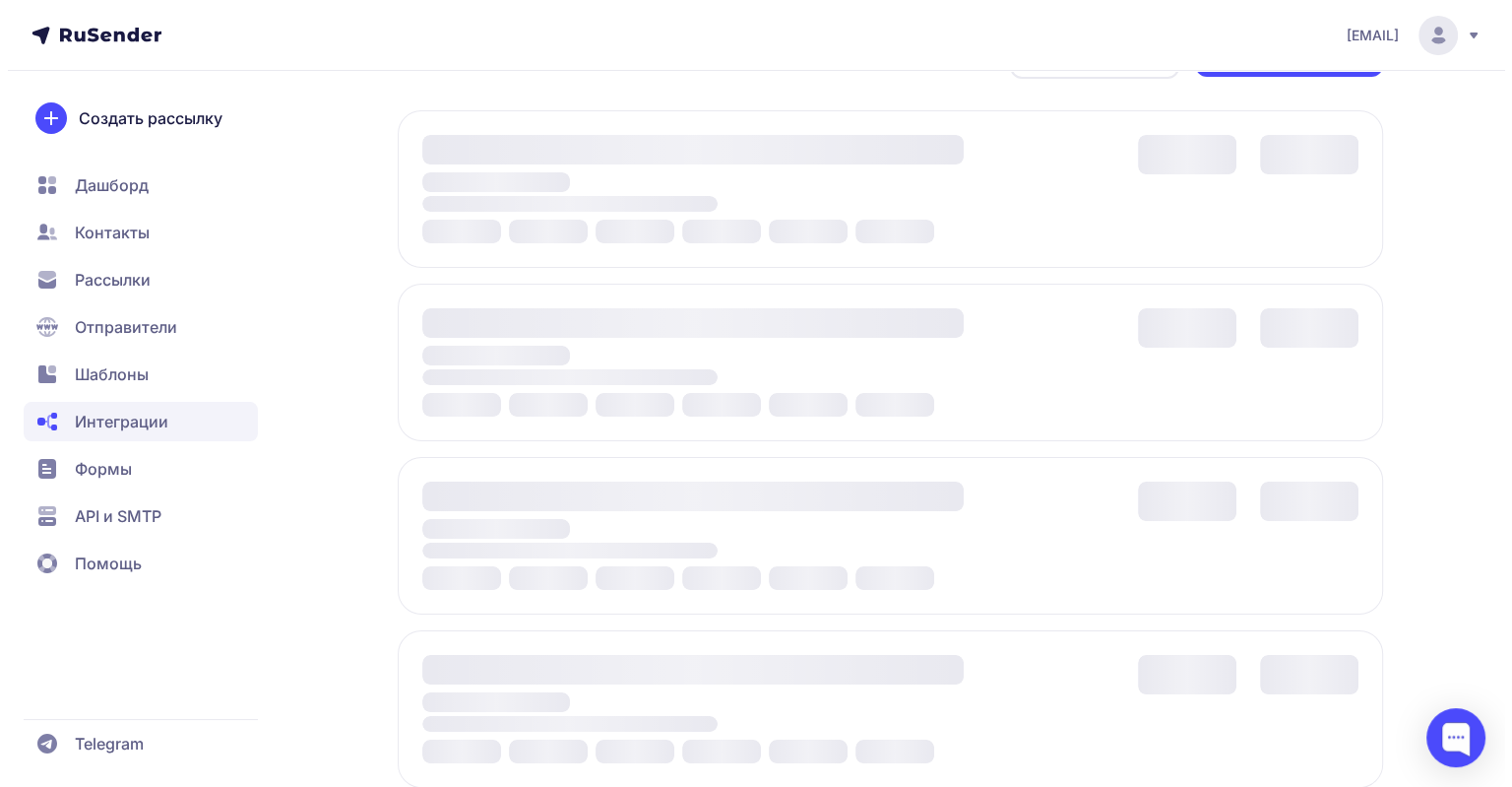scroll, scrollTop: 0, scrollLeft: 0, axis: both 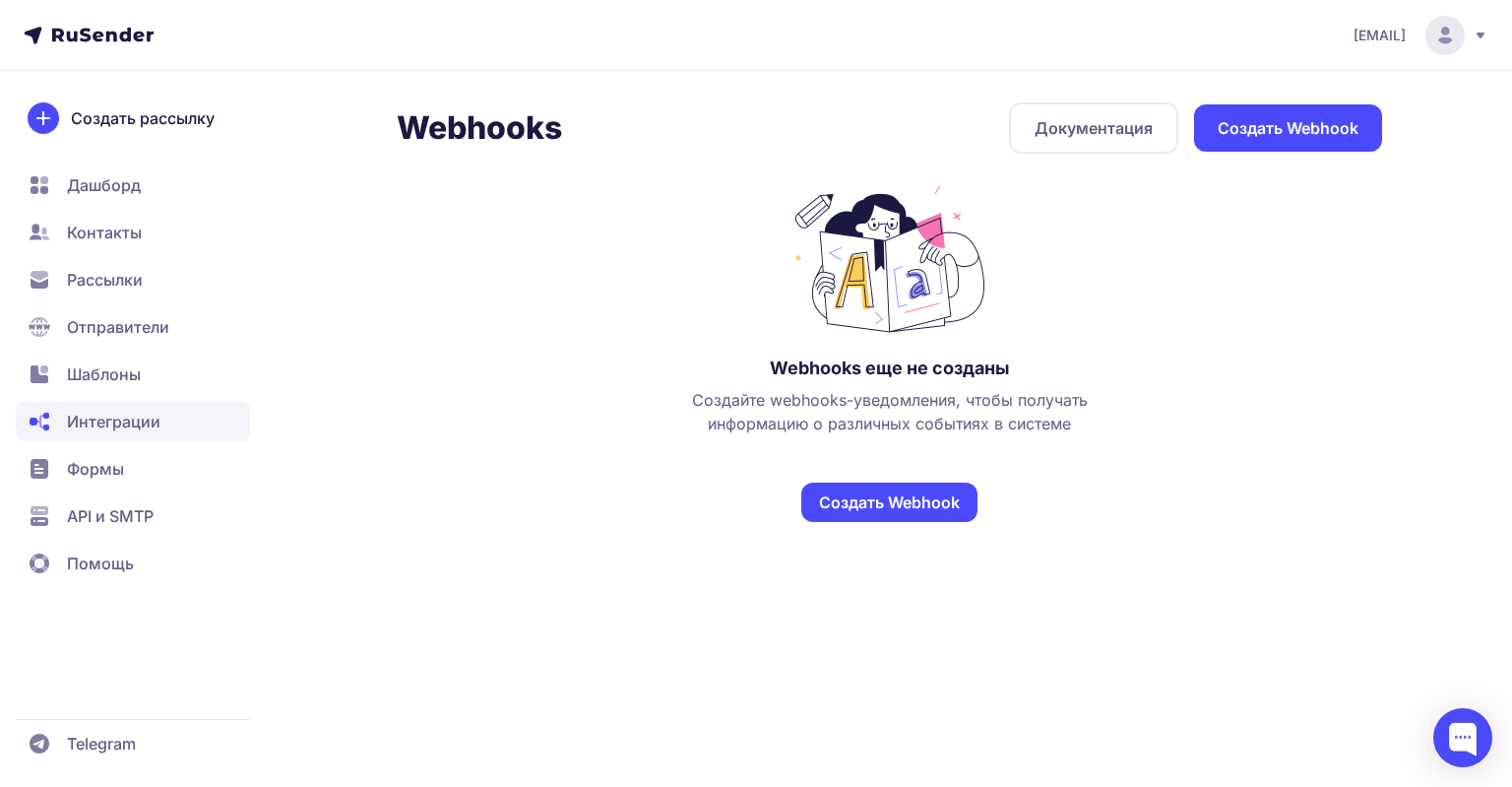 click on "Создать Webhook" at bounding box center [889, 502] 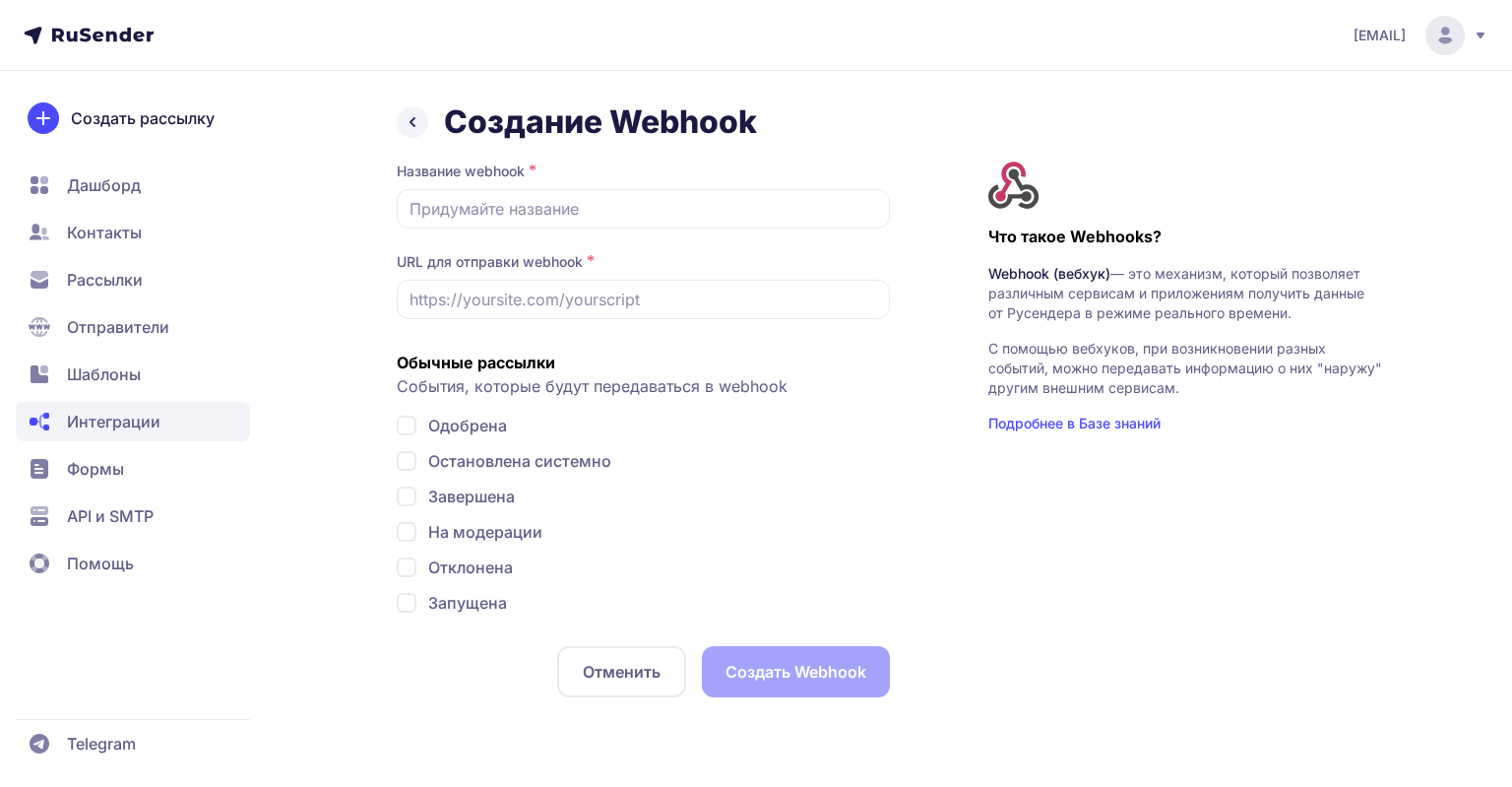 scroll, scrollTop: 0, scrollLeft: 0, axis: both 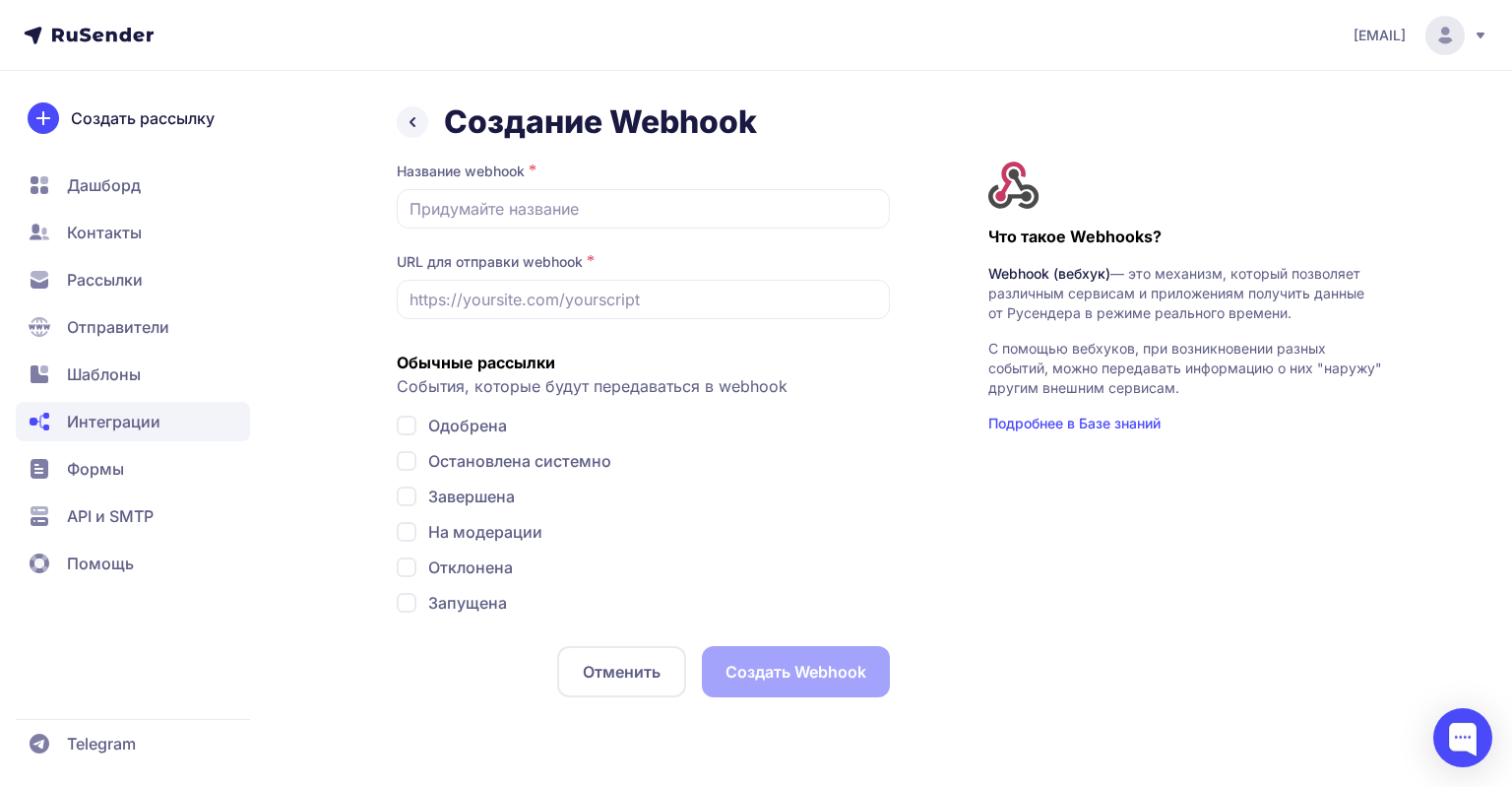 click on "Отменить" at bounding box center (621, 672) 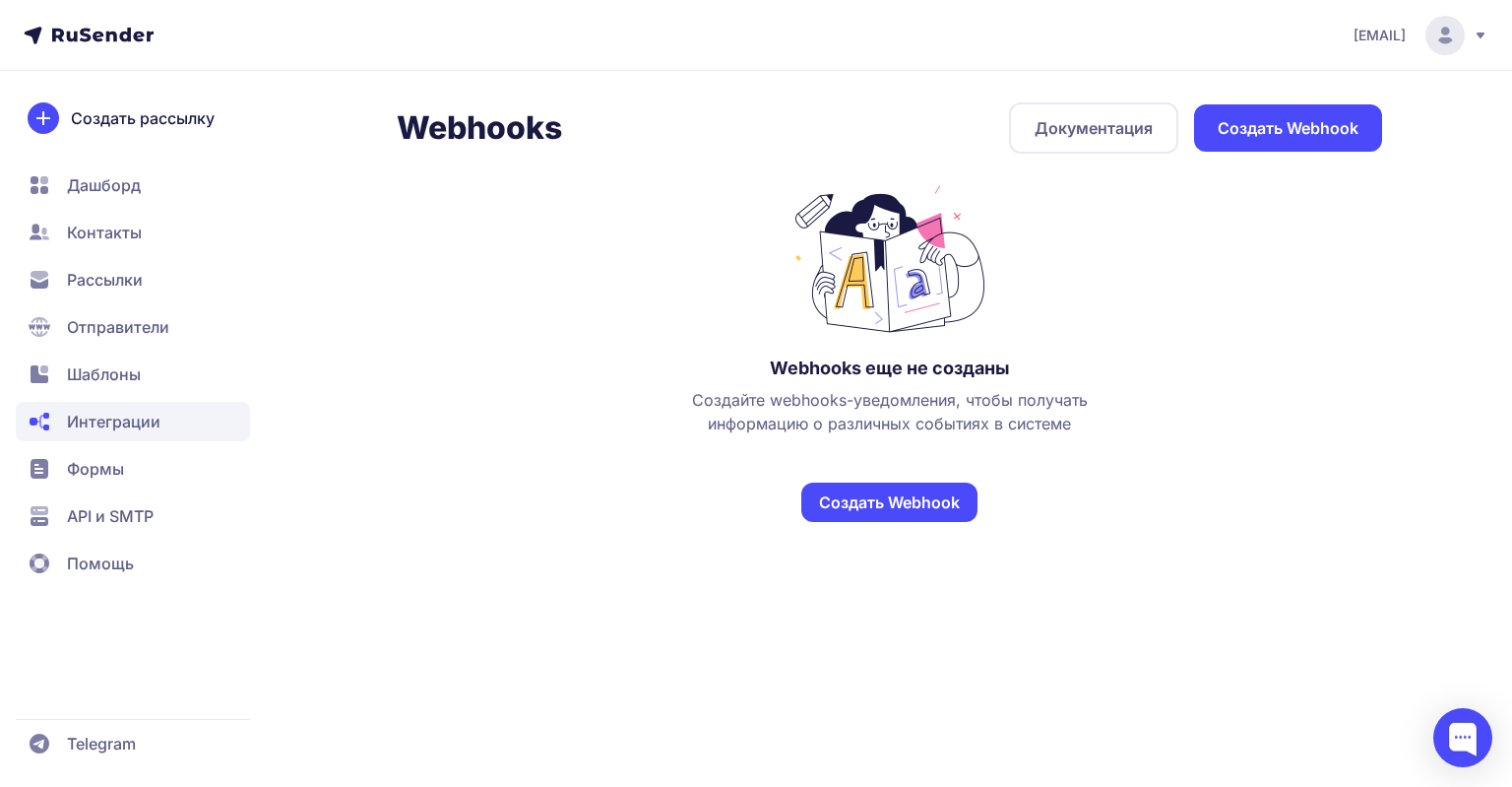 click on "Интеграции" 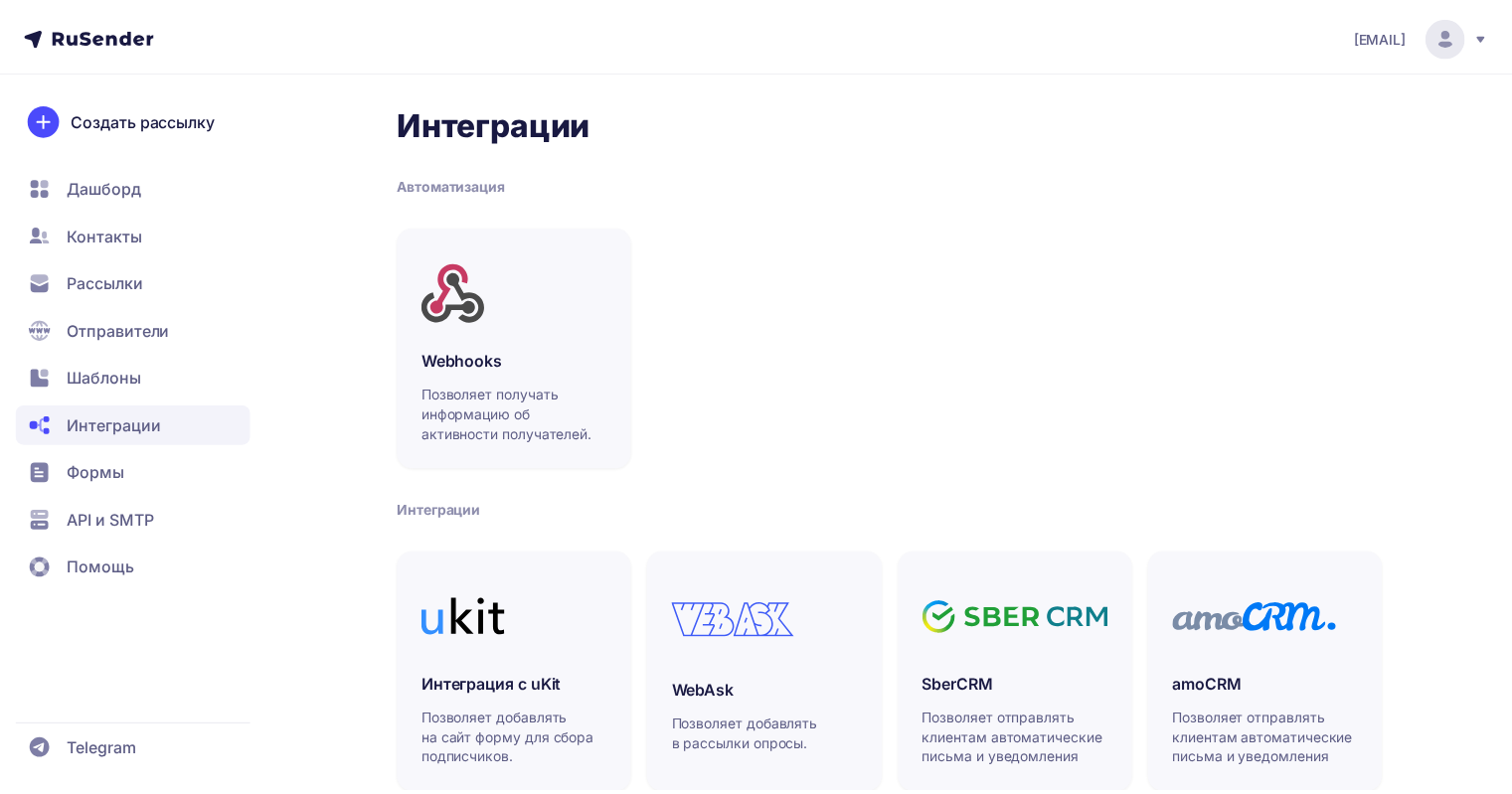 scroll, scrollTop: 0, scrollLeft: 0, axis: both 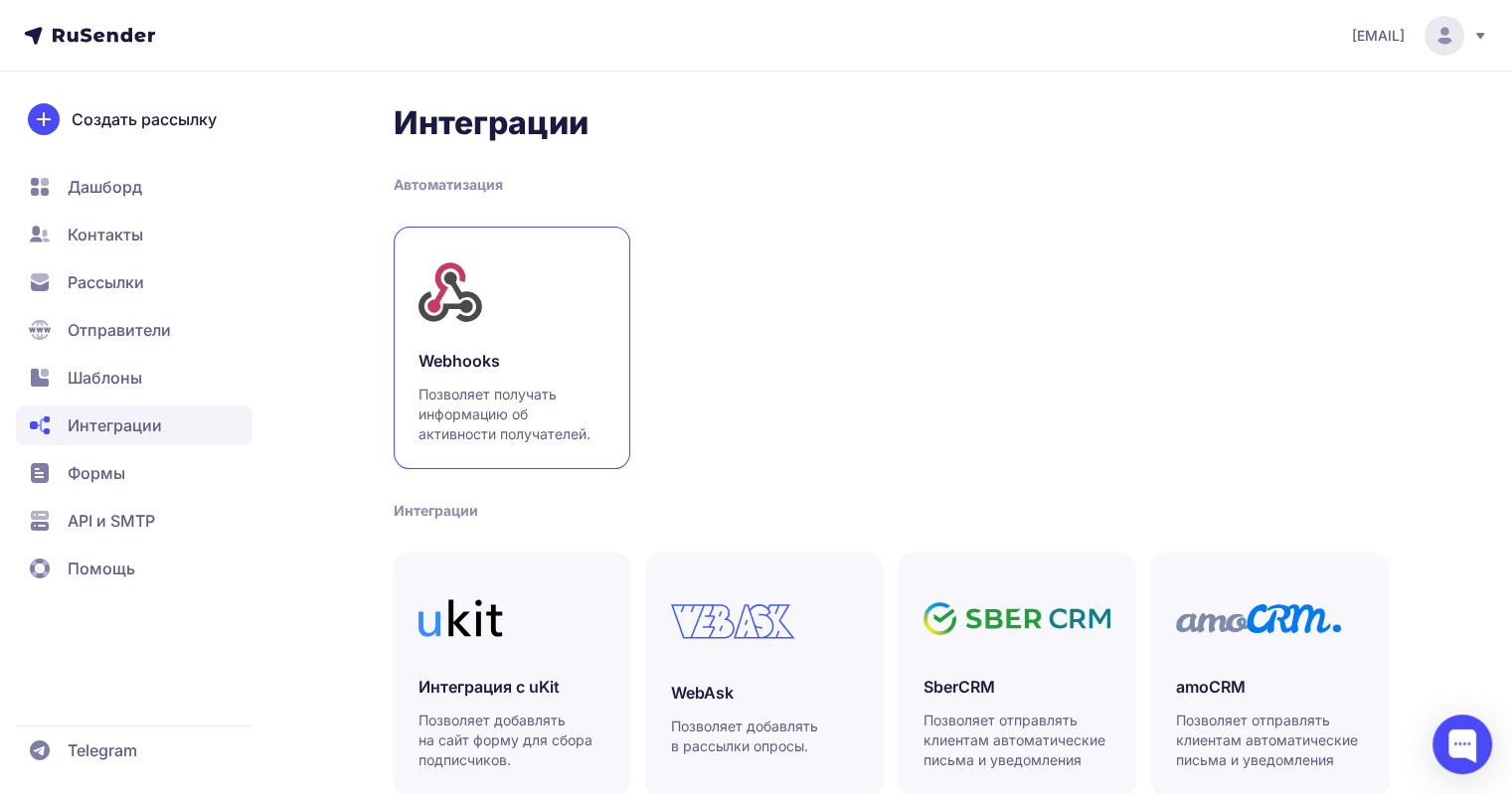 click on "Webhooks Позволяет получать информацию об активности получателей." at bounding box center (512, 397) 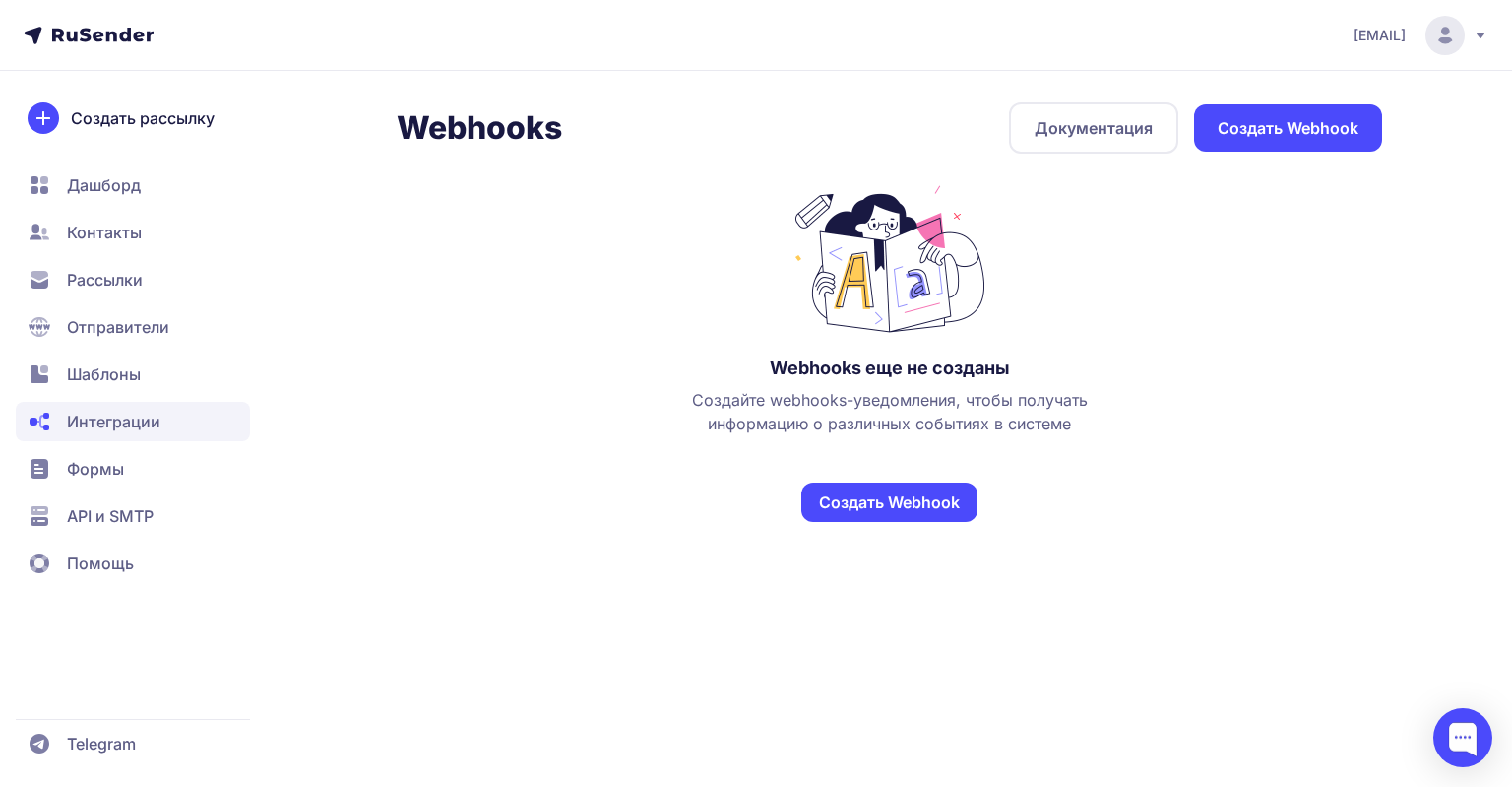 click on "API и SMTP" 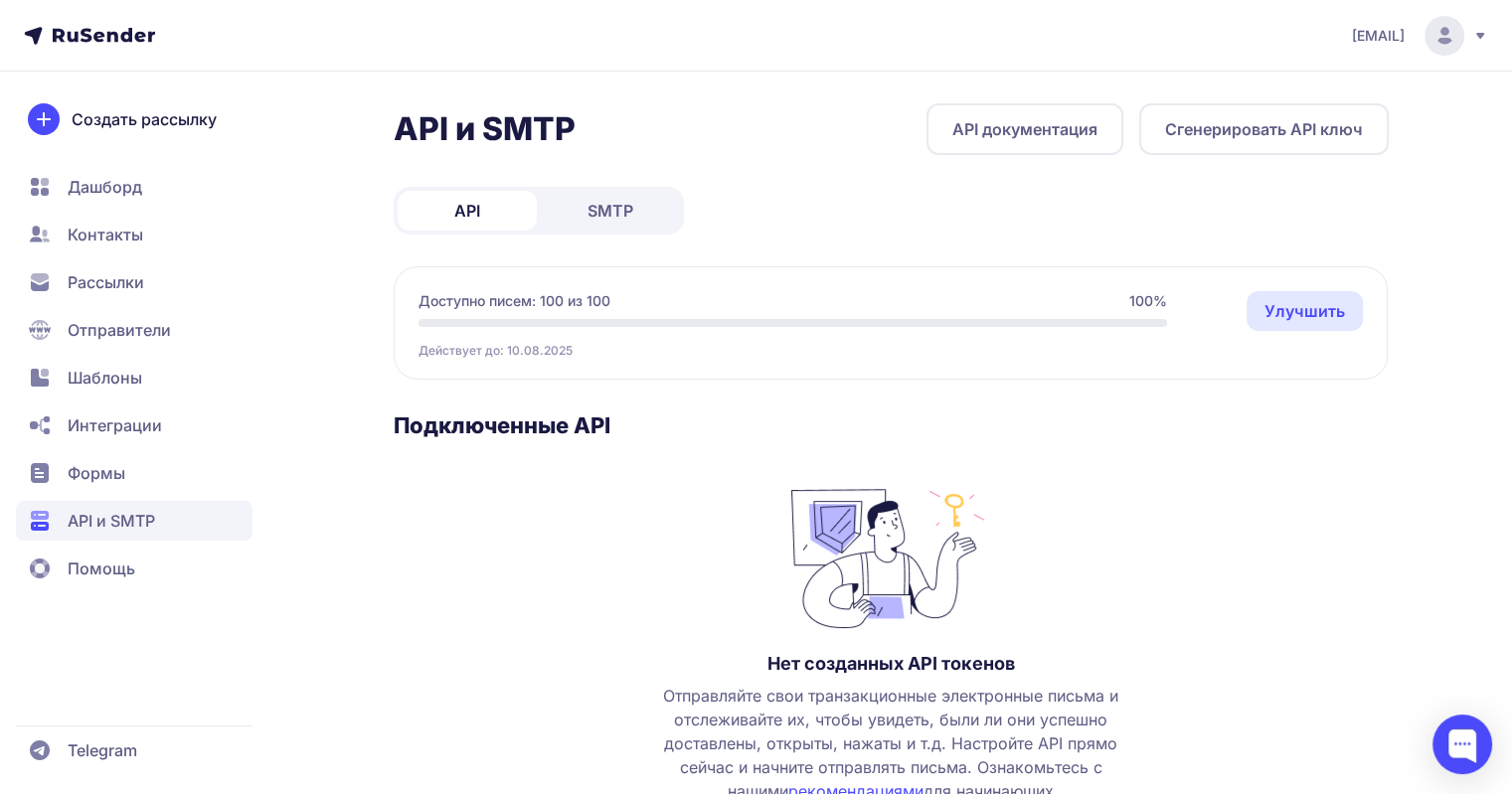 click on "API документация" at bounding box center [1025, 129] 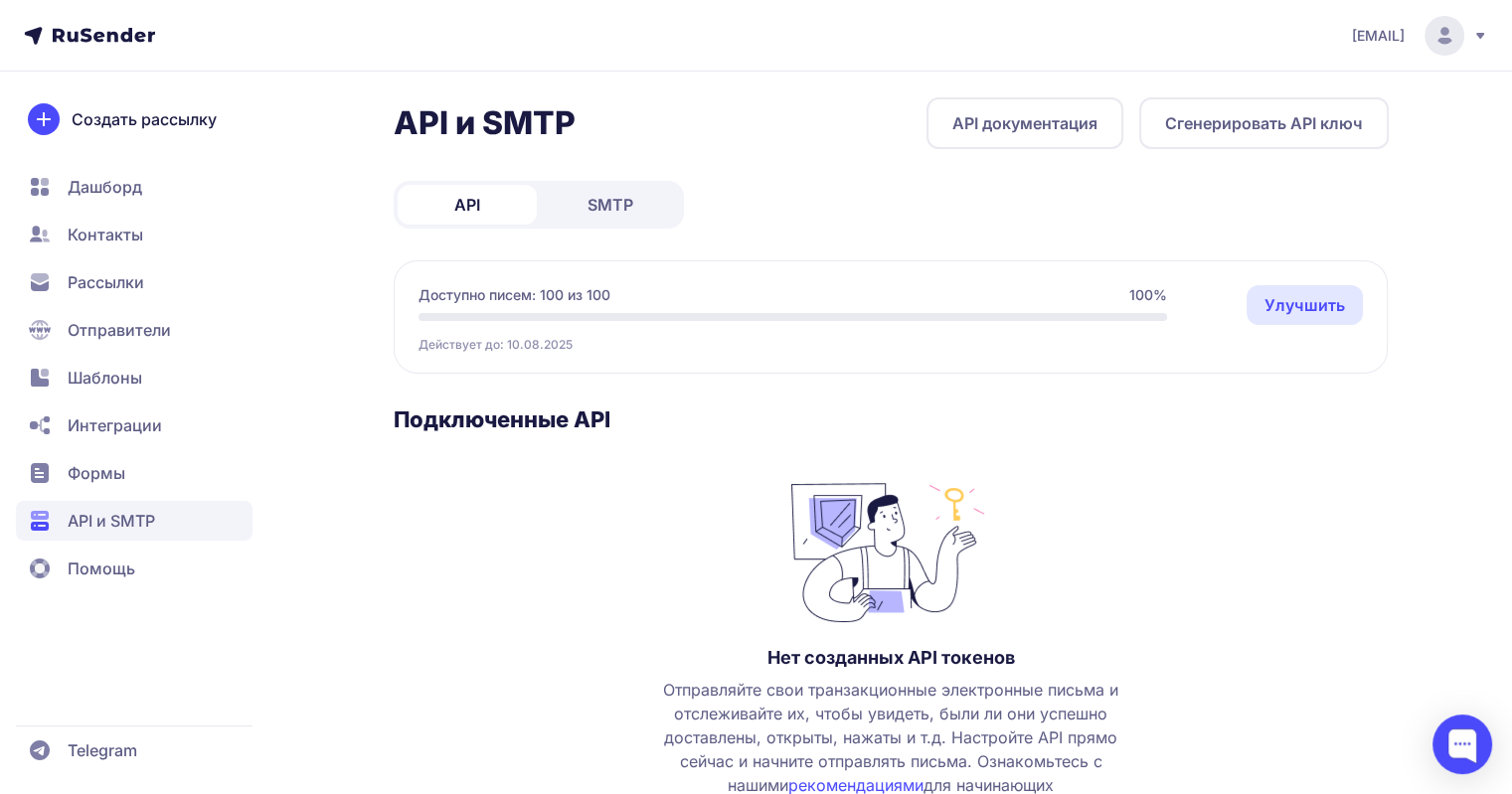 scroll, scrollTop: 0, scrollLeft: 0, axis: both 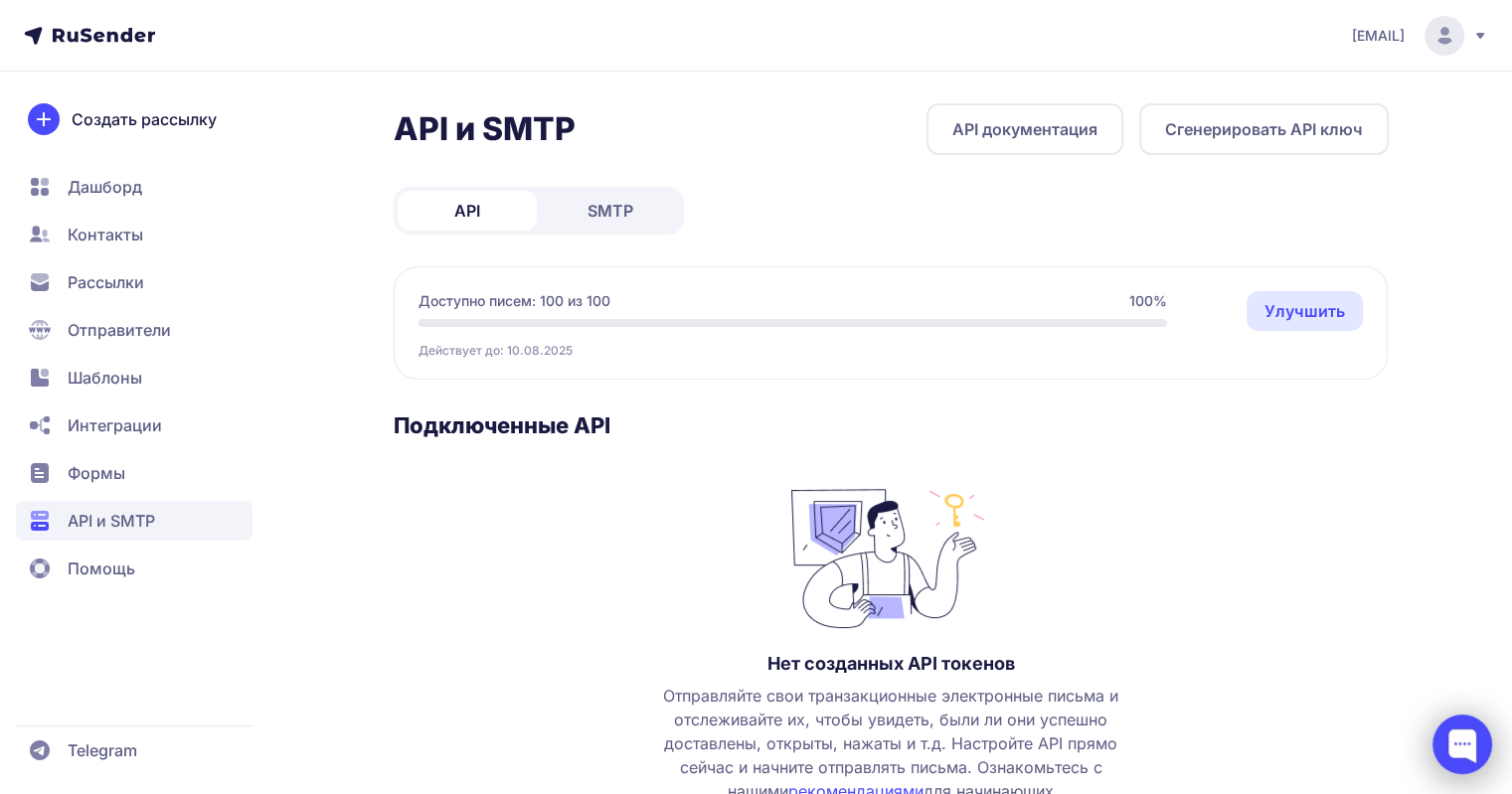 click at bounding box center (1462, 744) 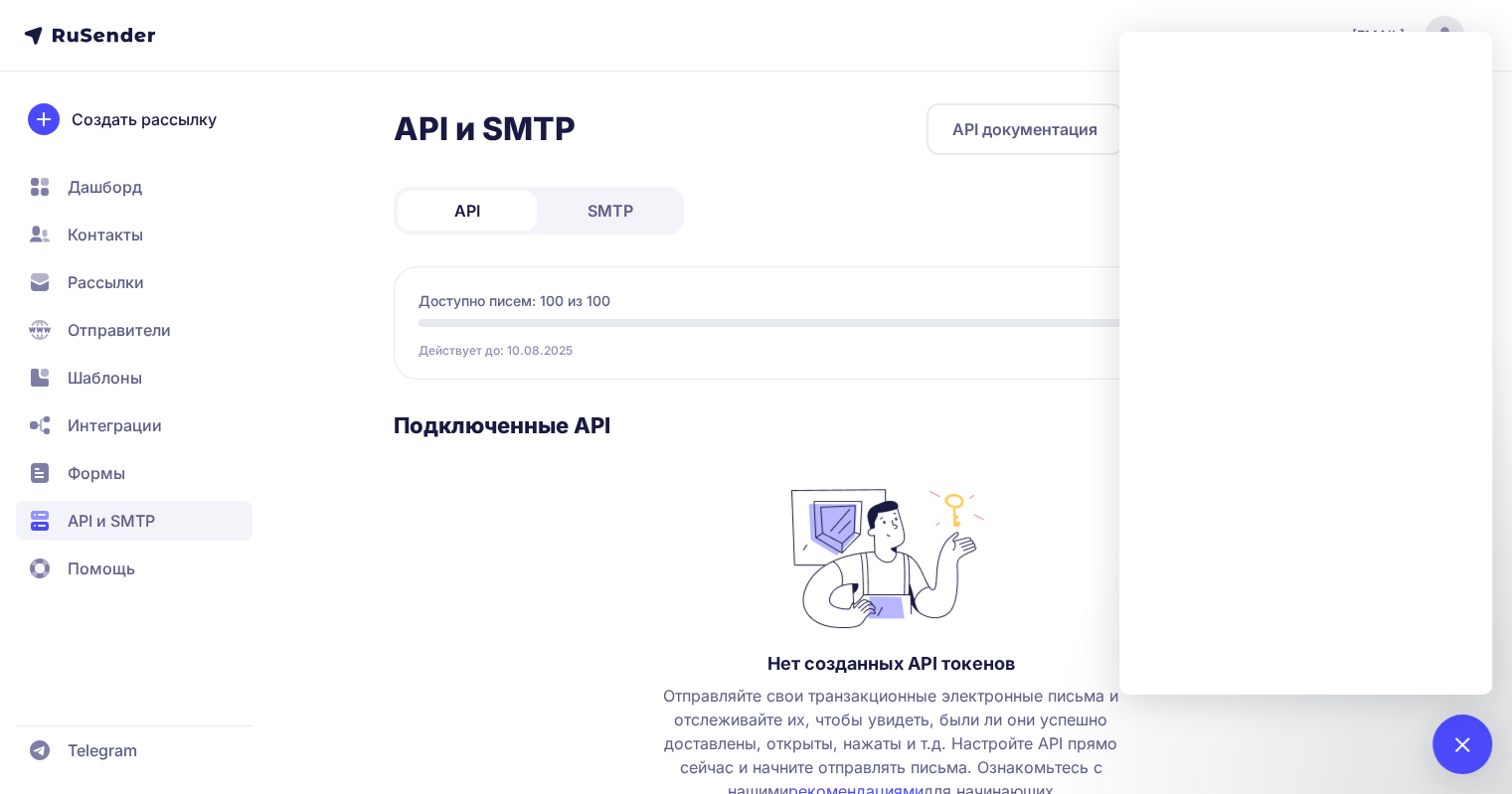 click on "Отправители" at bounding box center [119, 330] 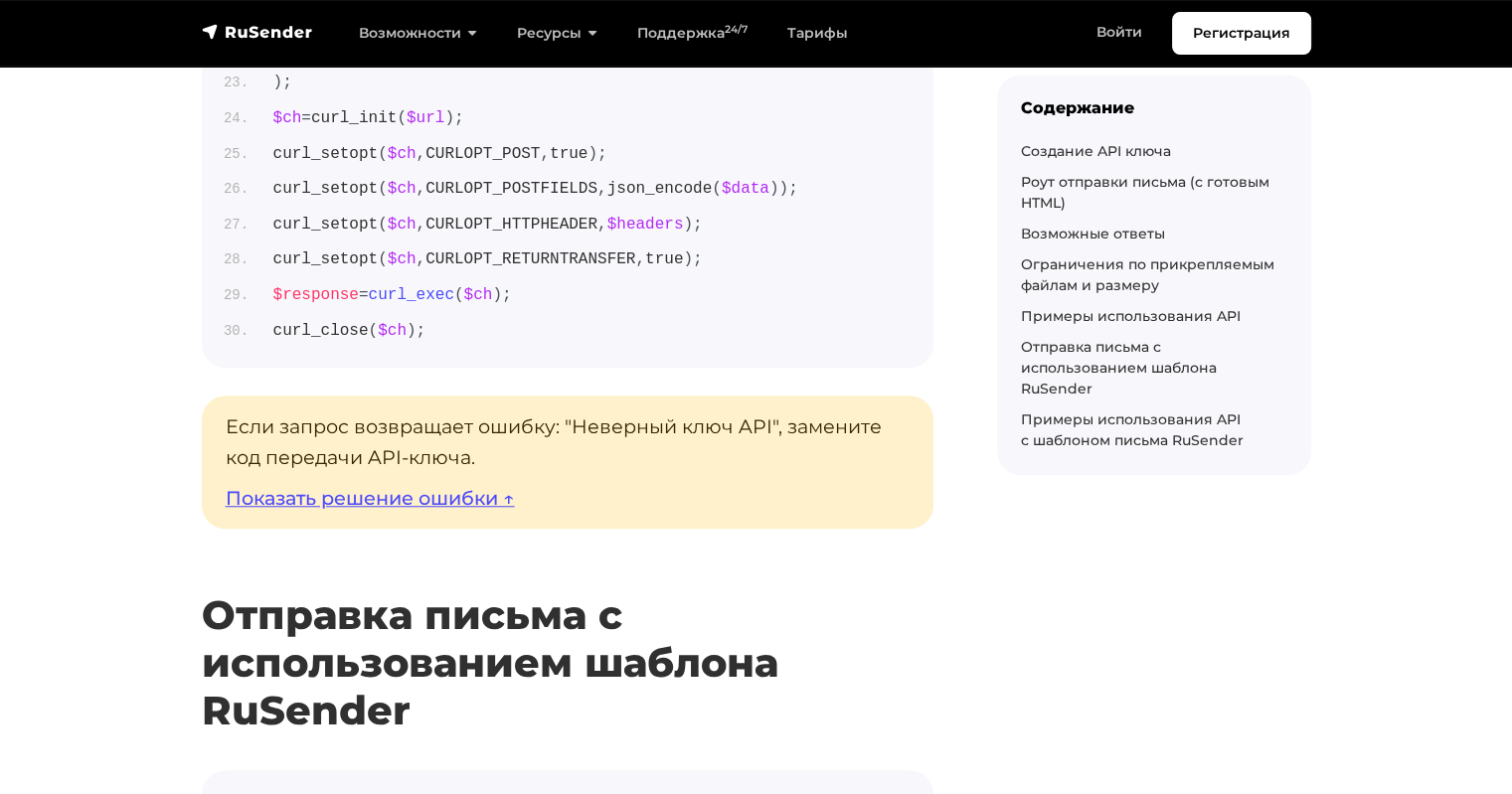 scroll, scrollTop: 9043, scrollLeft: 0, axis: vertical 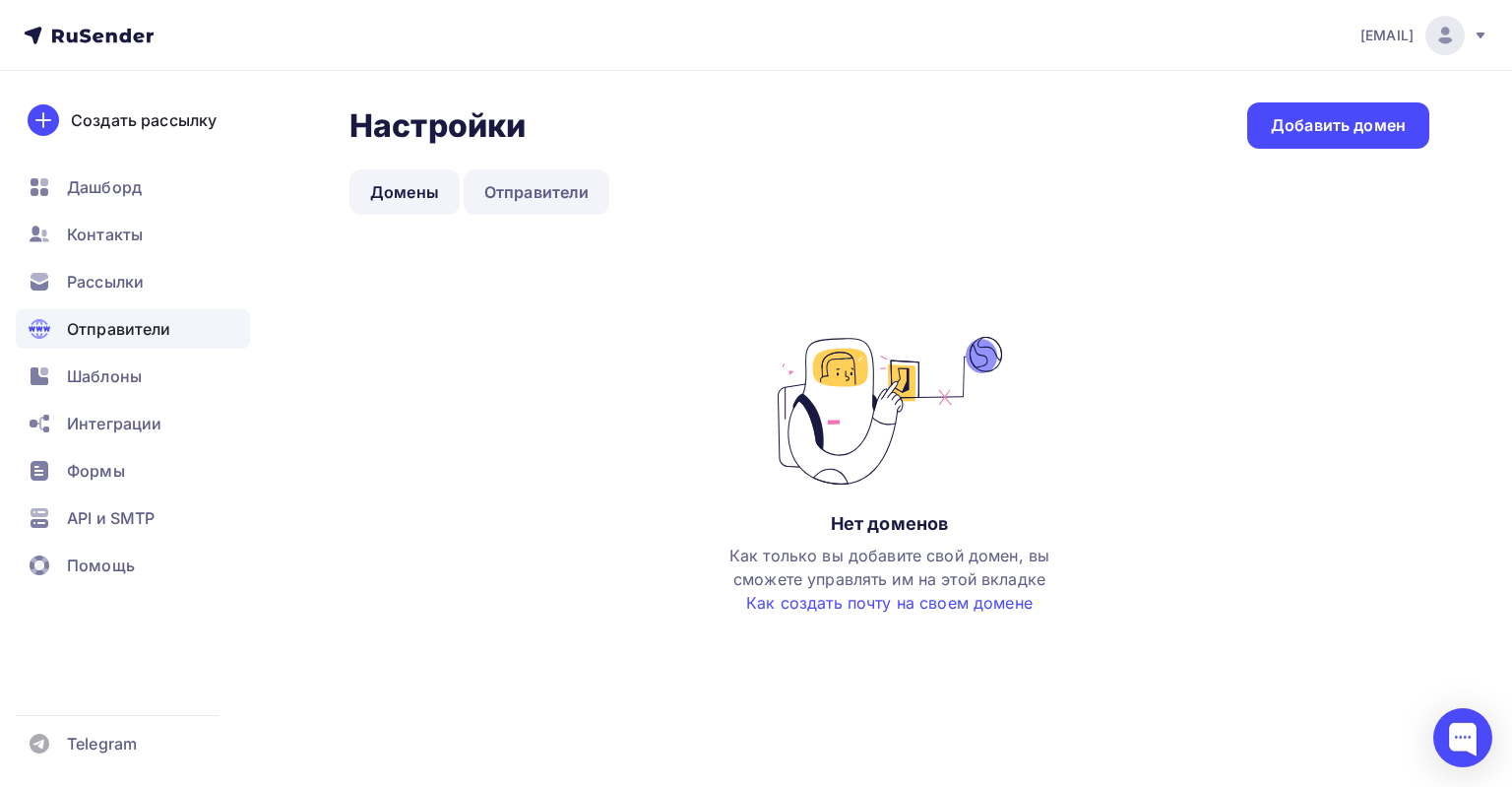 click on "Отправители" at bounding box center [536, 192] 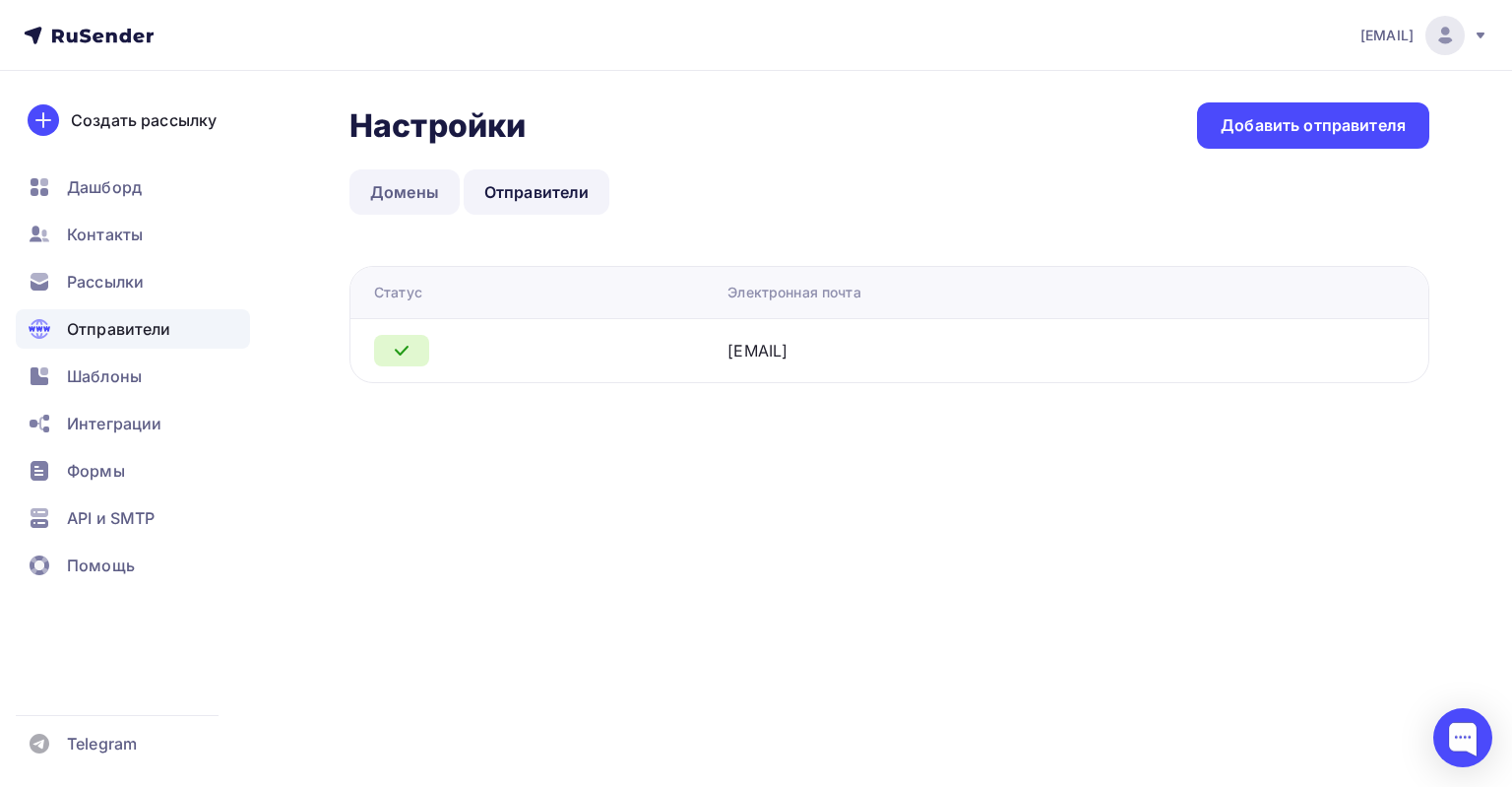click on "Домены" at bounding box center [405, 192] 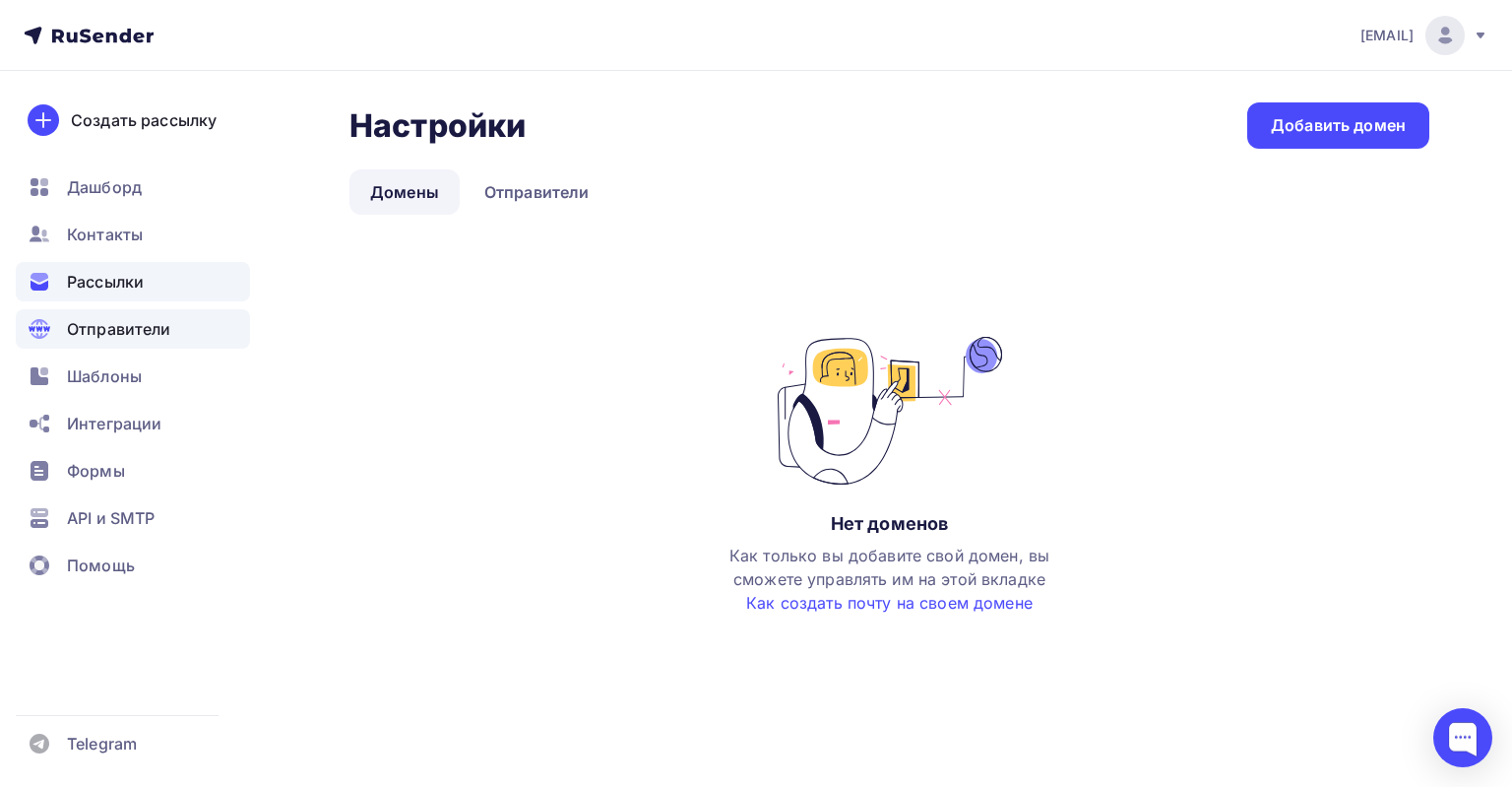 click on "Рассылки" at bounding box center (133, 282) 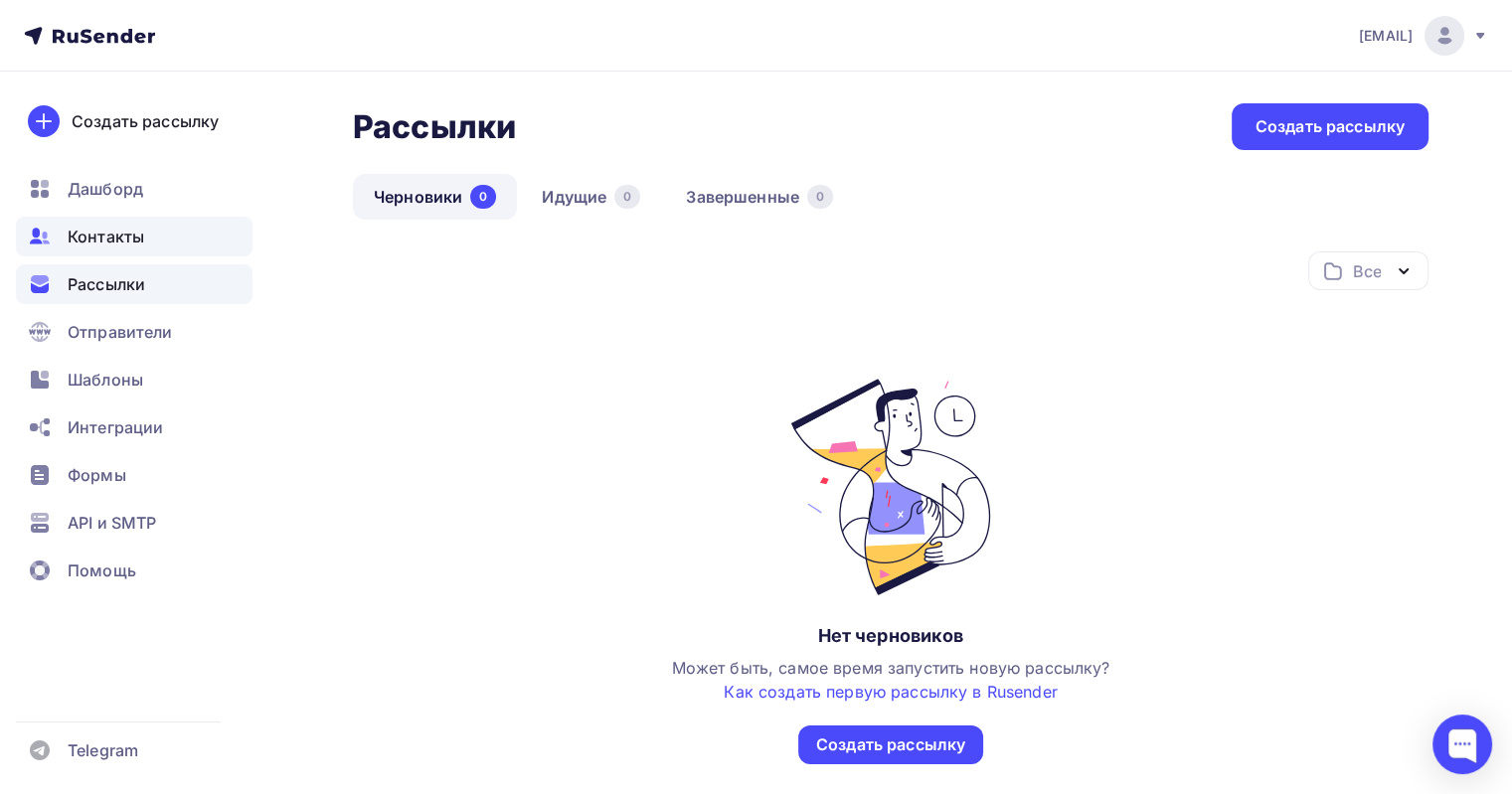 click on "Контакты" at bounding box center [134, 237] 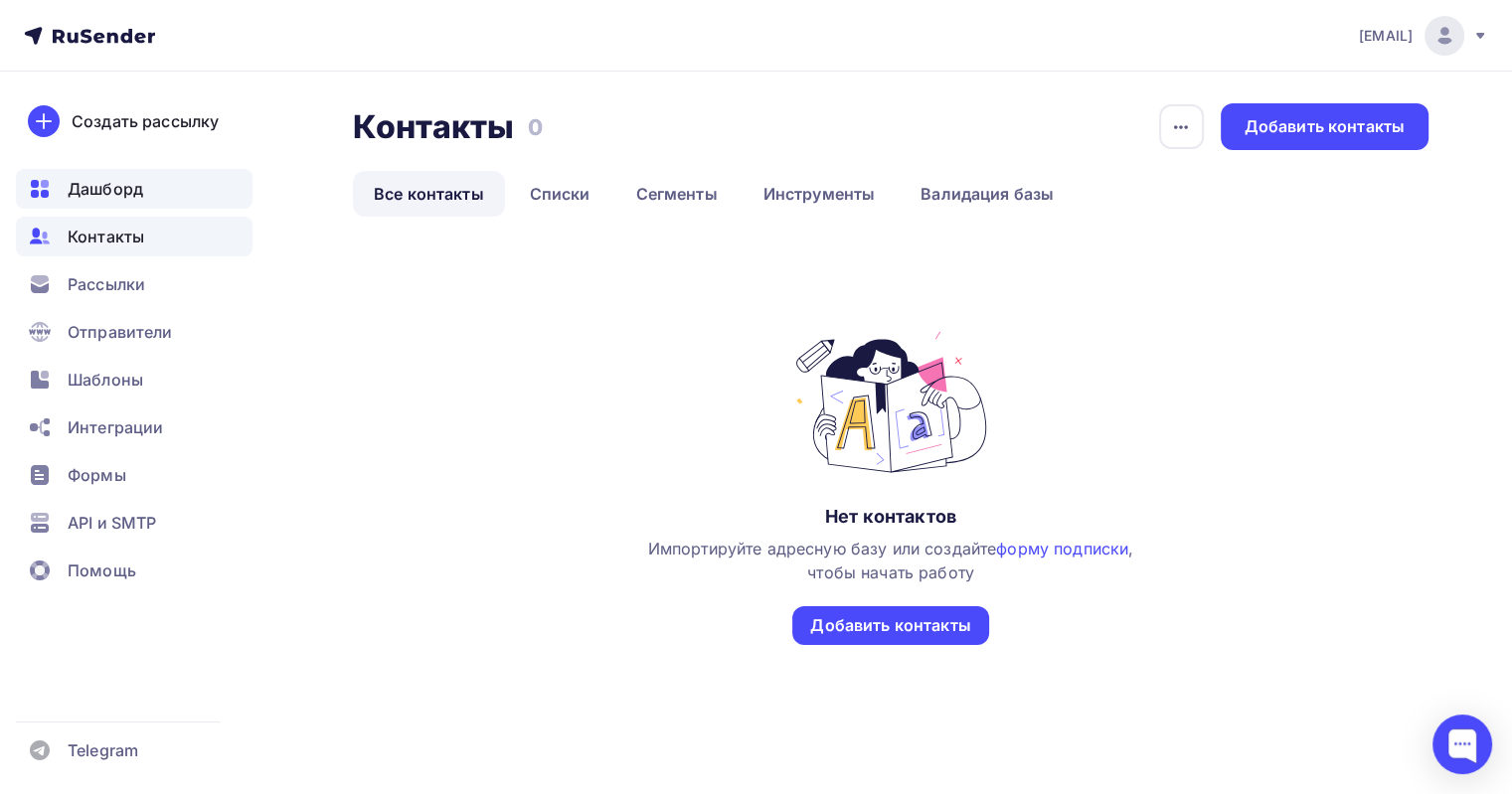 click on "Дашборд" at bounding box center [134, 189] 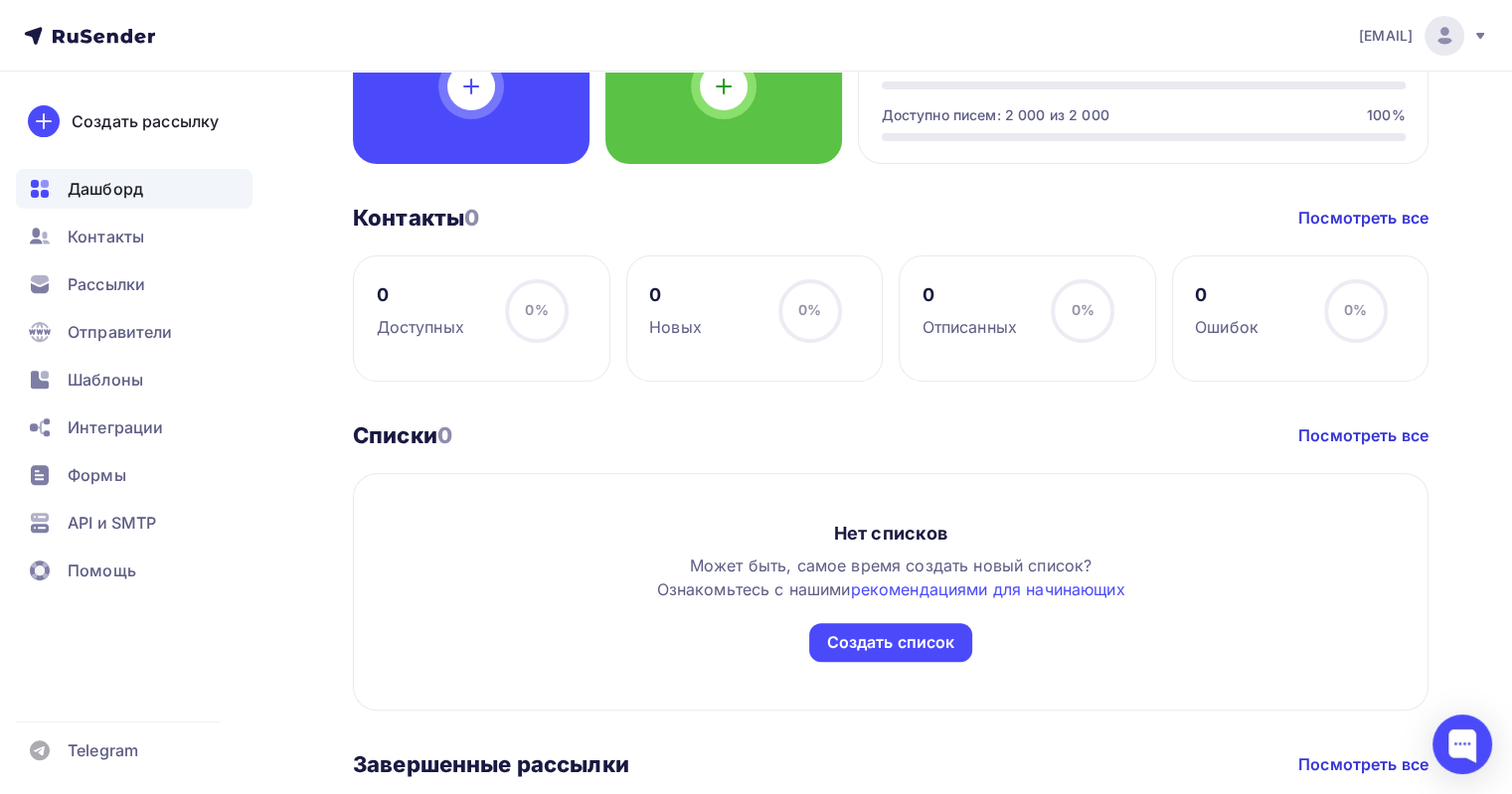 scroll, scrollTop: 596, scrollLeft: 0, axis: vertical 